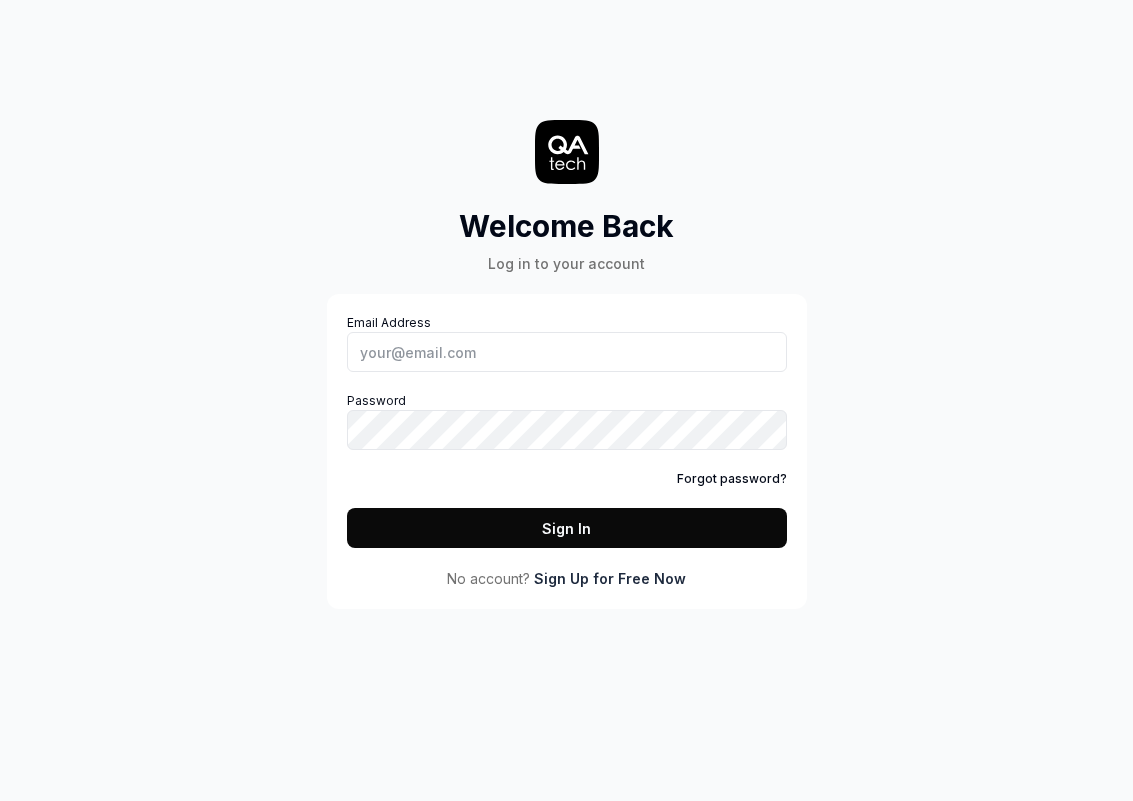 scroll, scrollTop: 0, scrollLeft: 0, axis: both 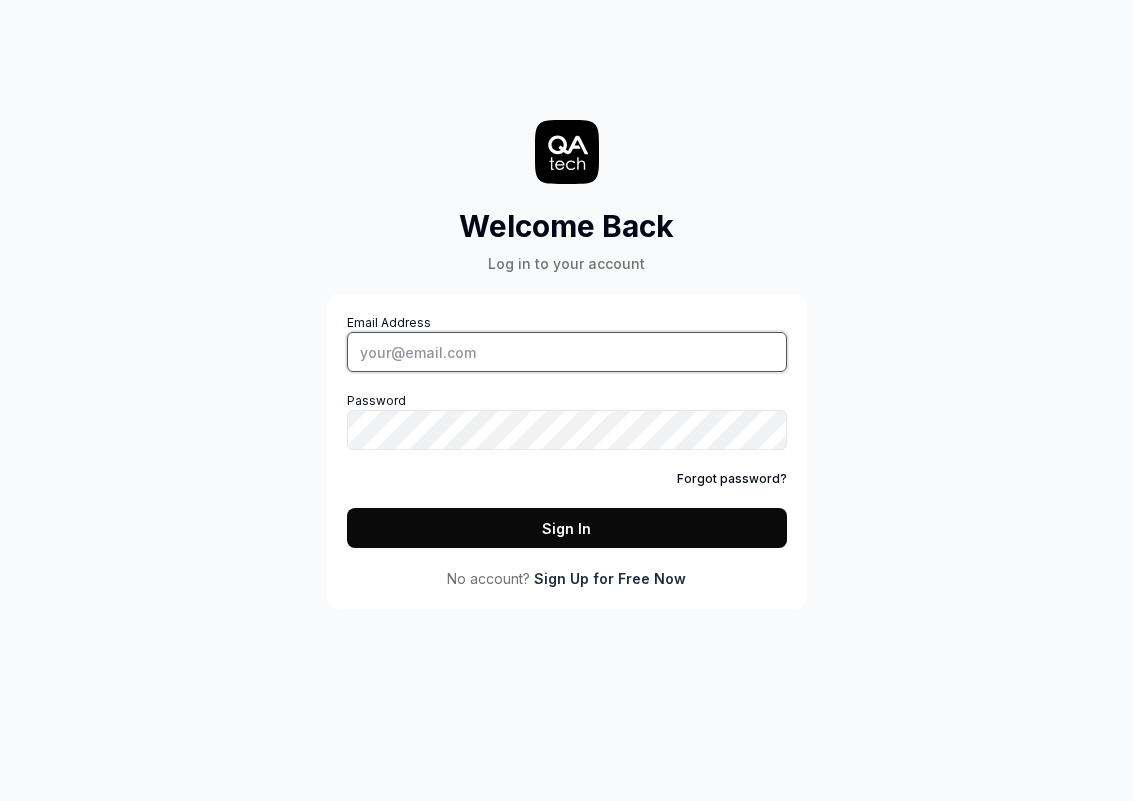 type on "[EMAIL]" 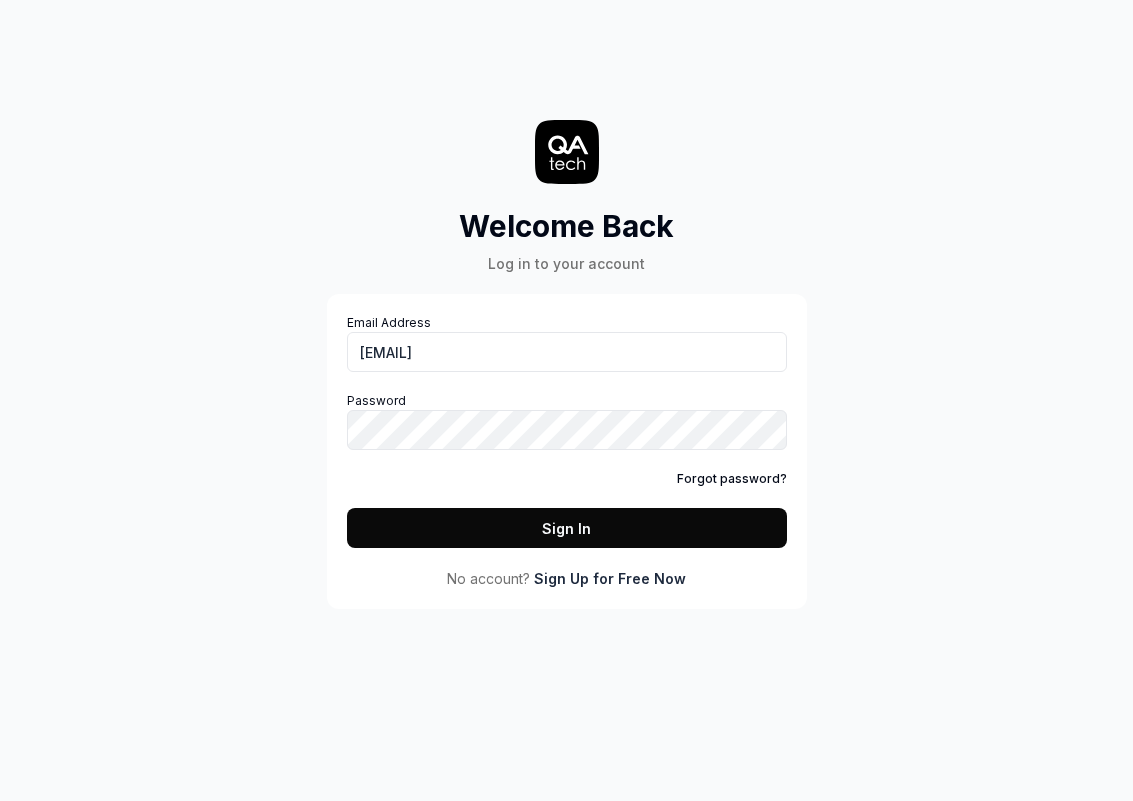 click on "Sign In" at bounding box center (567, 528) 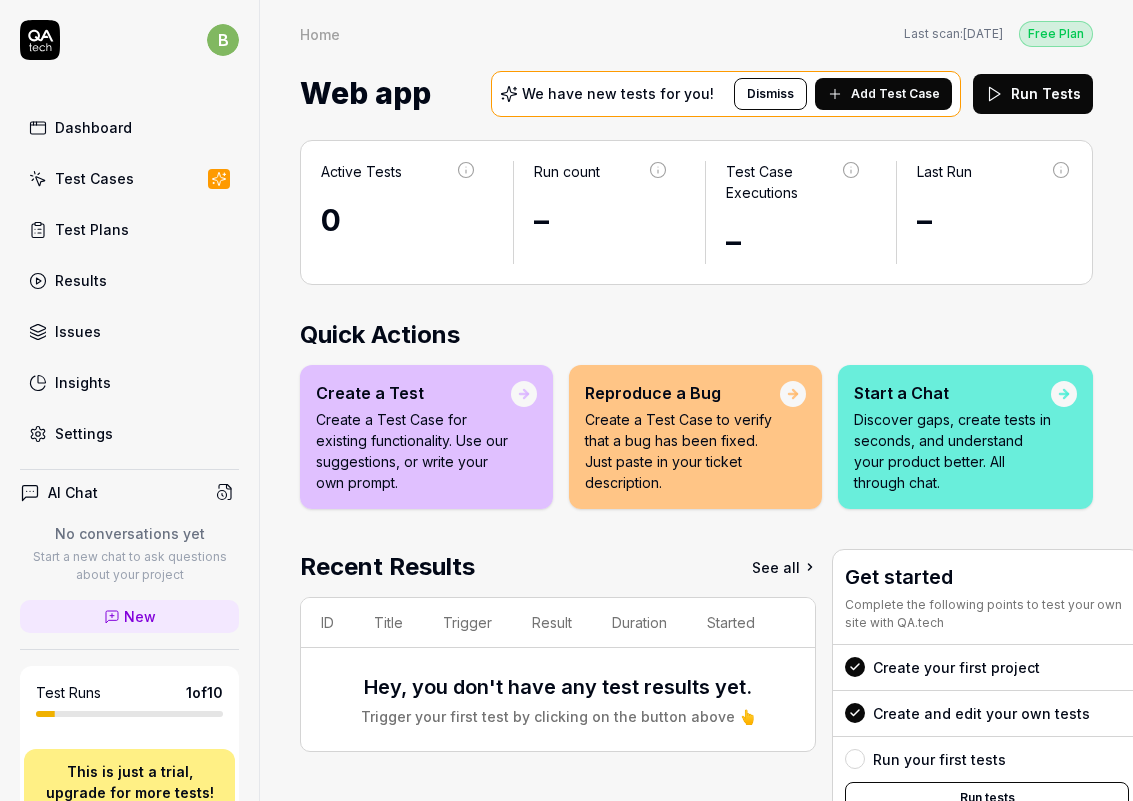 click on "Test Cases" at bounding box center (129, 178) 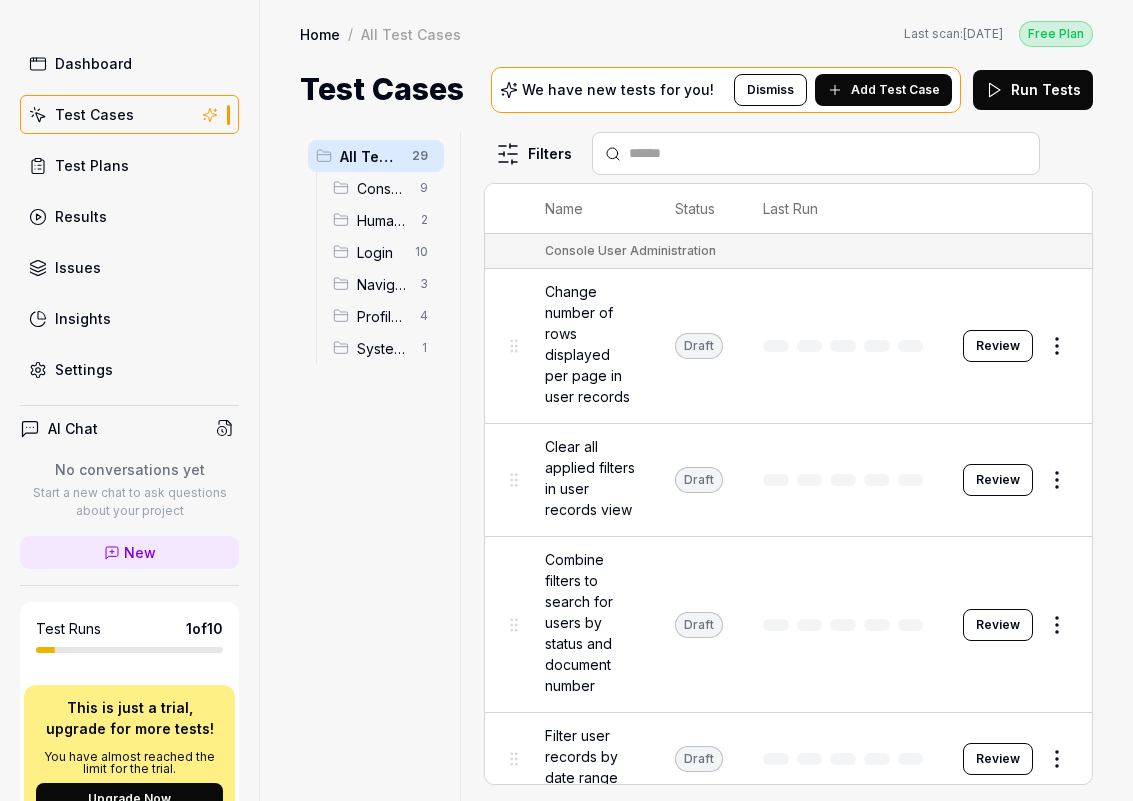 scroll, scrollTop: 100, scrollLeft: 0, axis: vertical 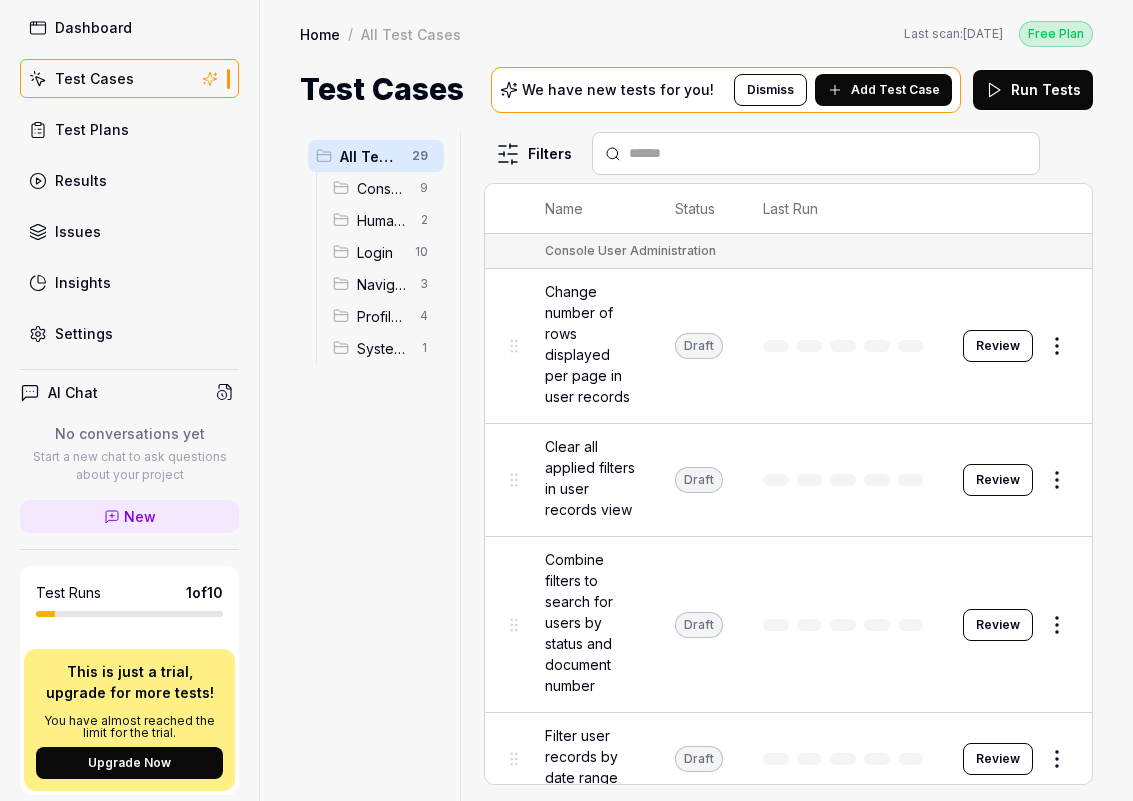 click on "Settings" at bounding box center (129, 333) 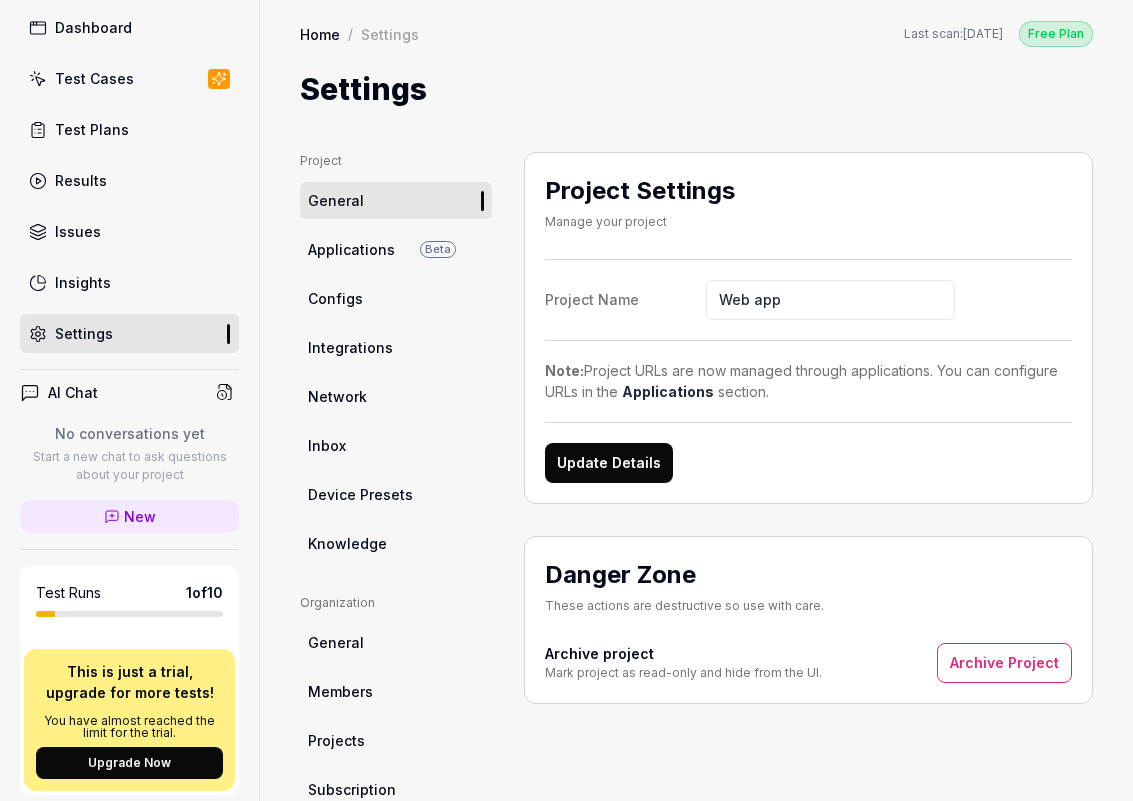 click on "Configs" at bounding box center [396, 298] 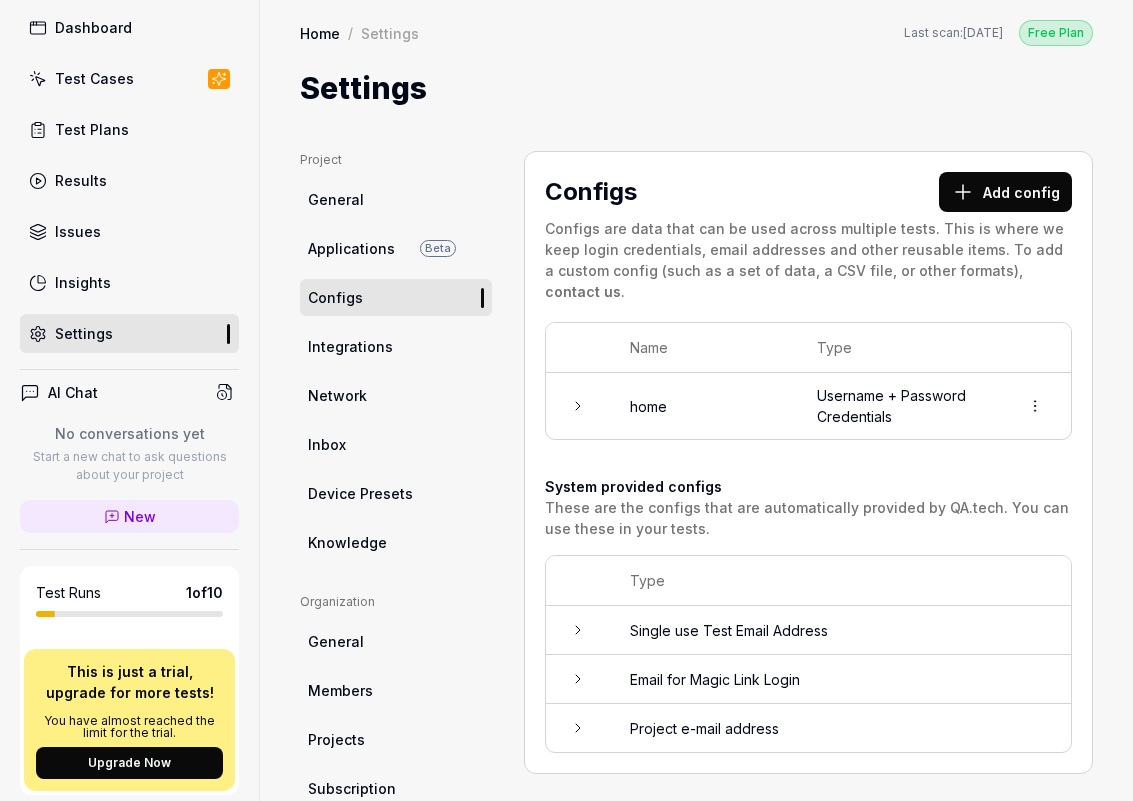 scroll, scrollTop: 0, scrollLeft: 0, axis: both 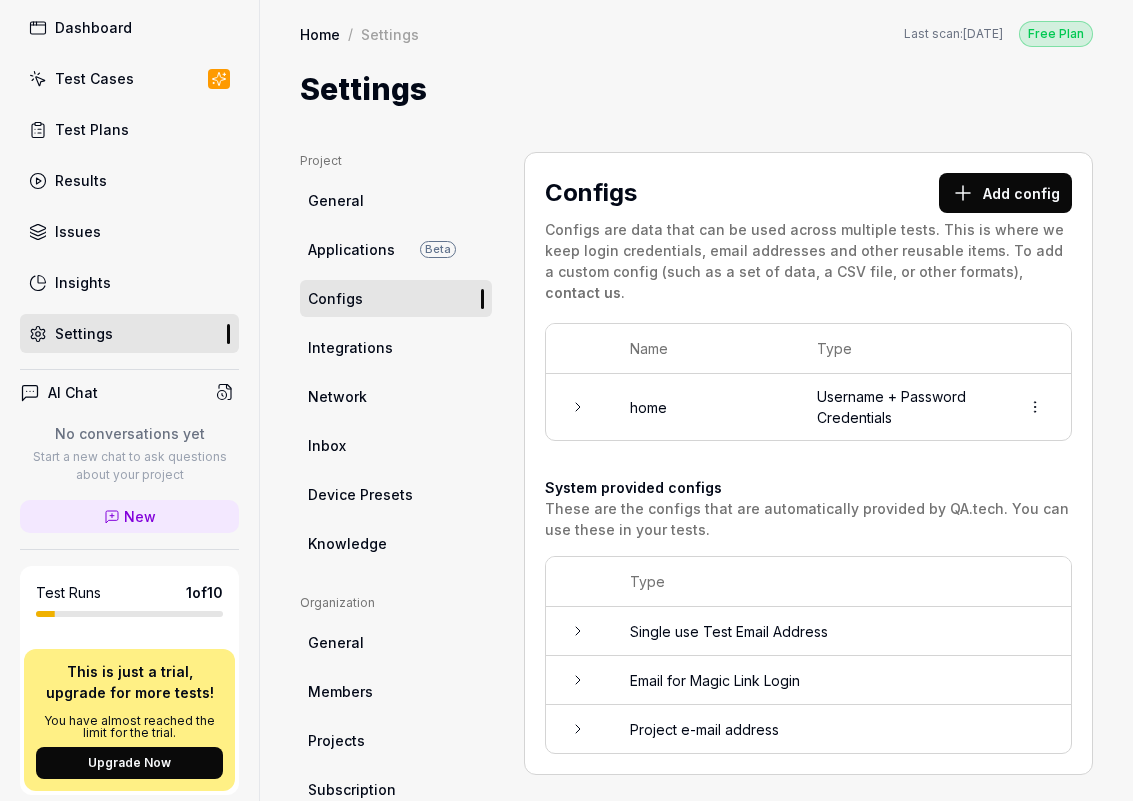 click 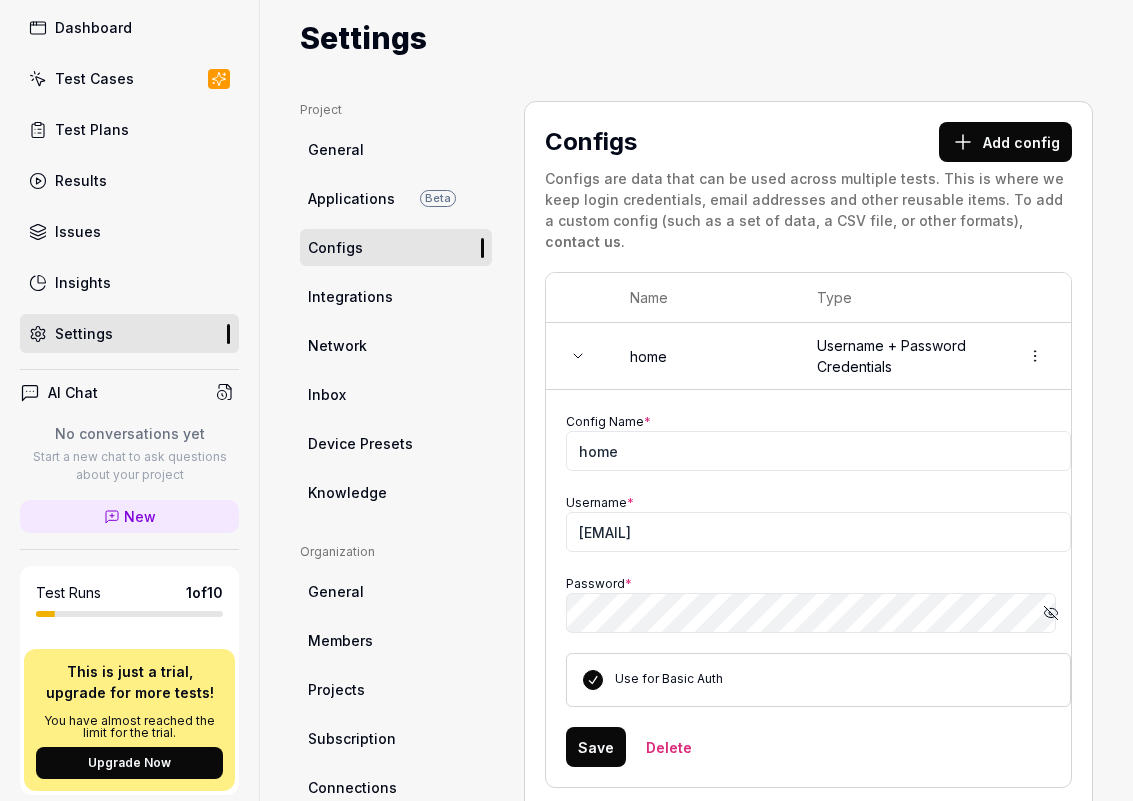scroll, scrollTop: 12, scrollLeft: 0, axis: vertical 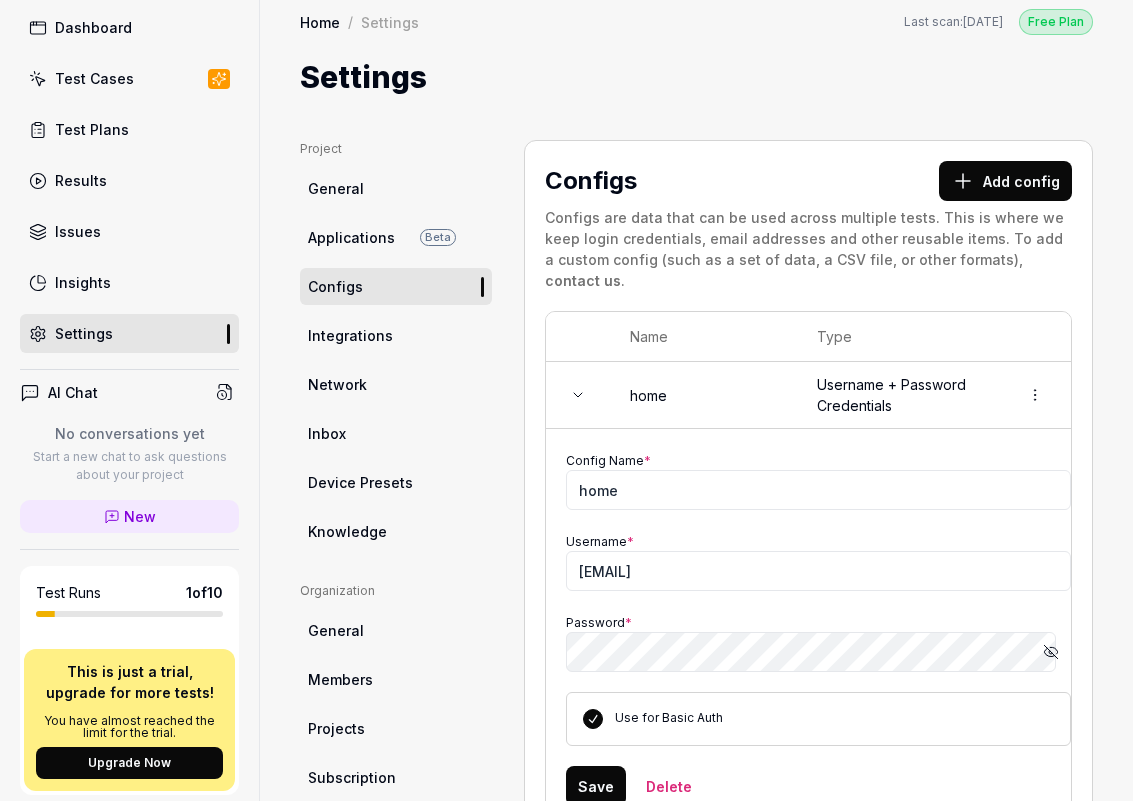 click on "Integrations" at bounding box center (396, 335) 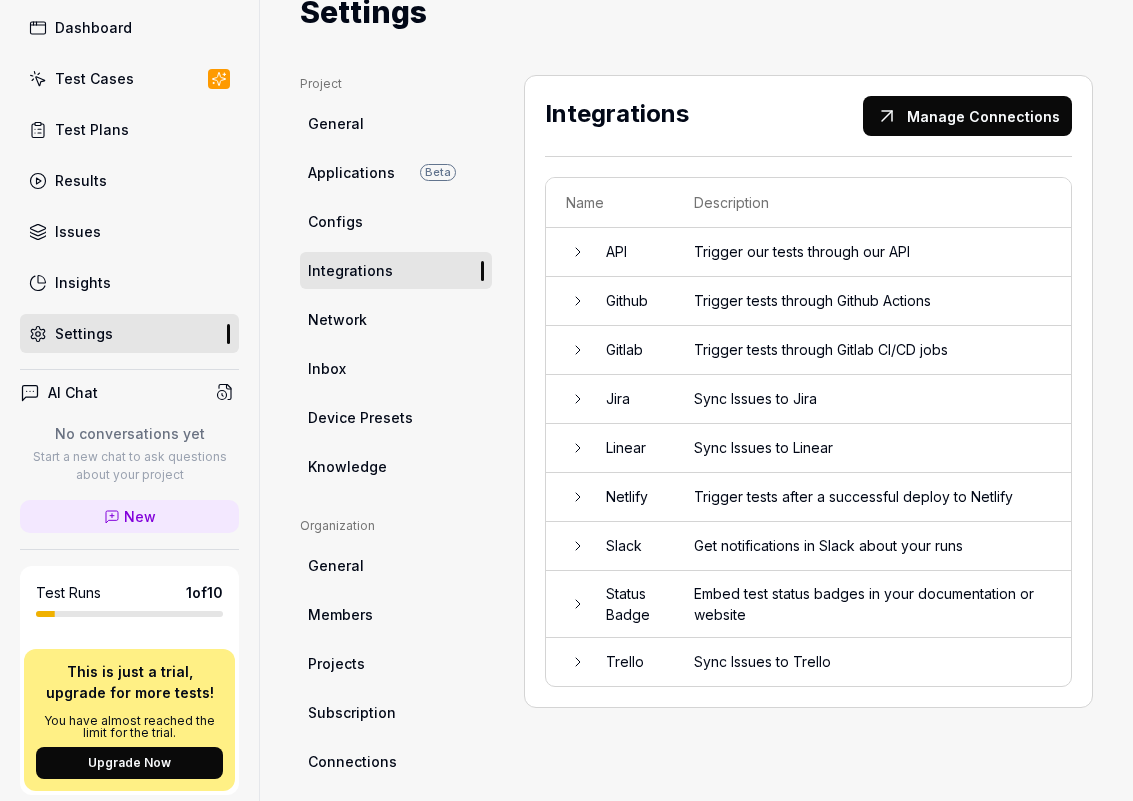 scroll, scrollTop: 112, scrollLeft: 0, axis: vertical 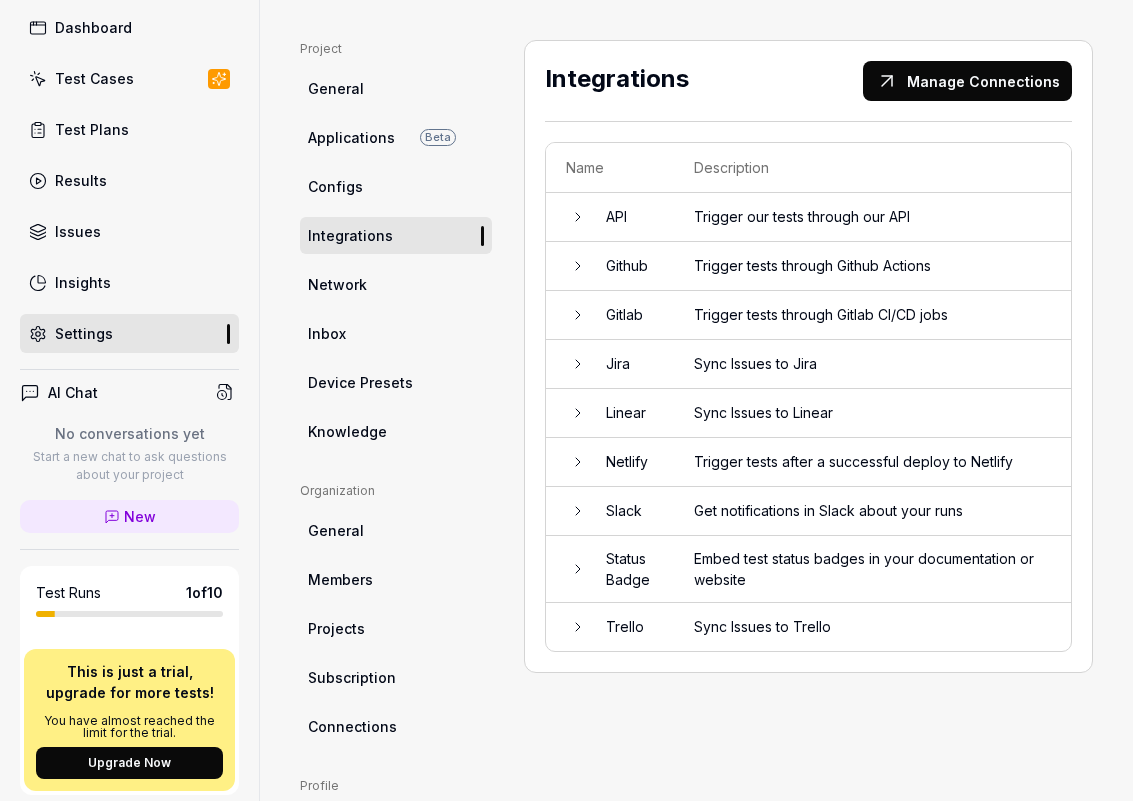 click on "Configs" at bounding box center [396, 186] 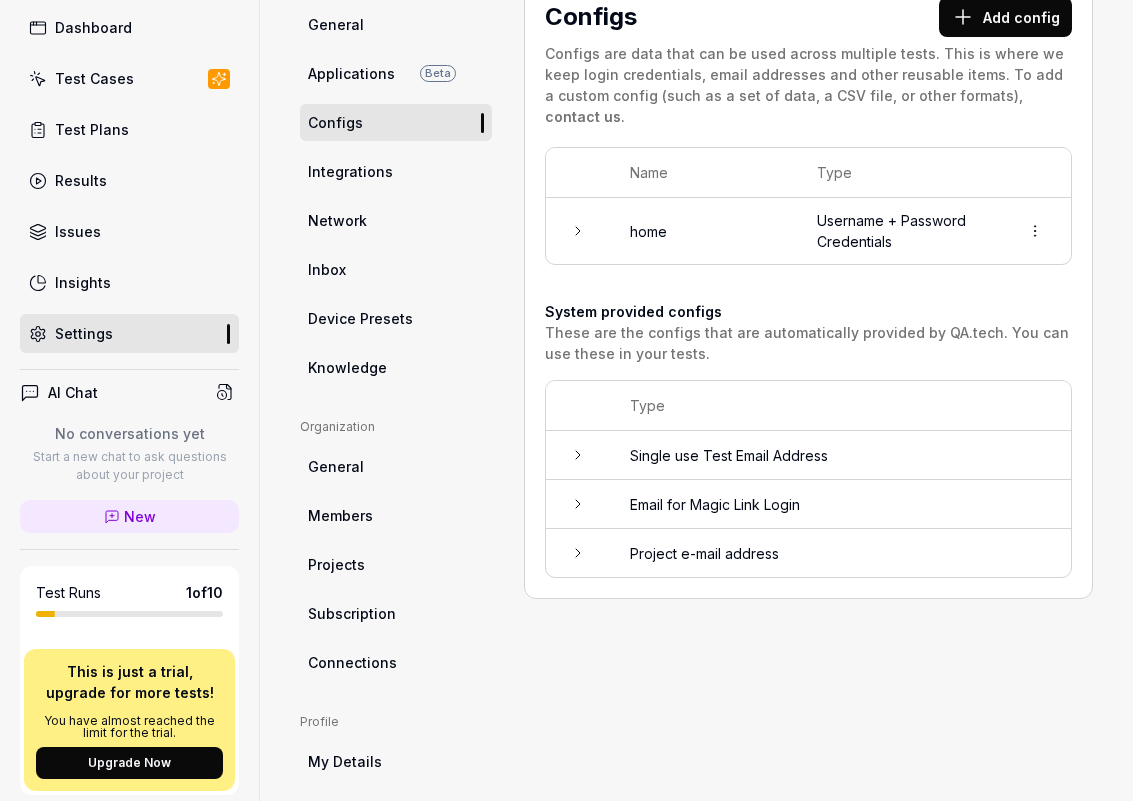 scroll, scrollTop: 212, scrollLeft: 0, axis: vertical 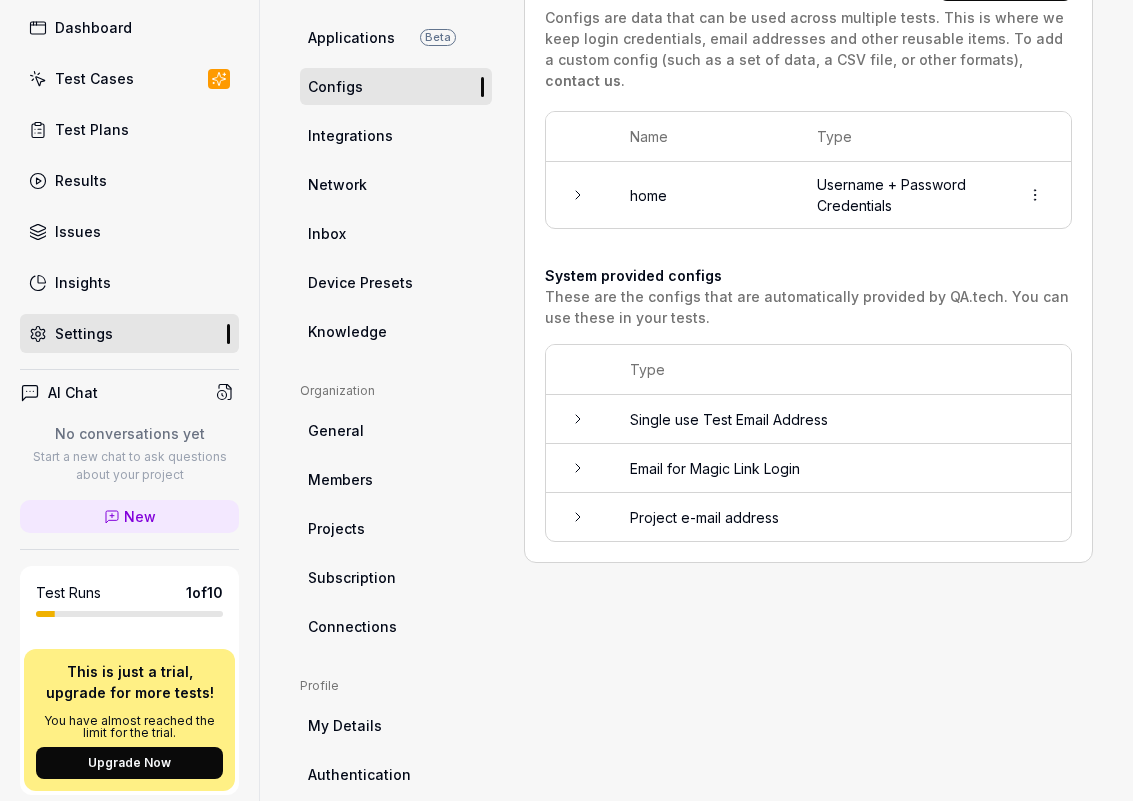 click on "Email for Magic Link Login" at bounding box center [840, 468] 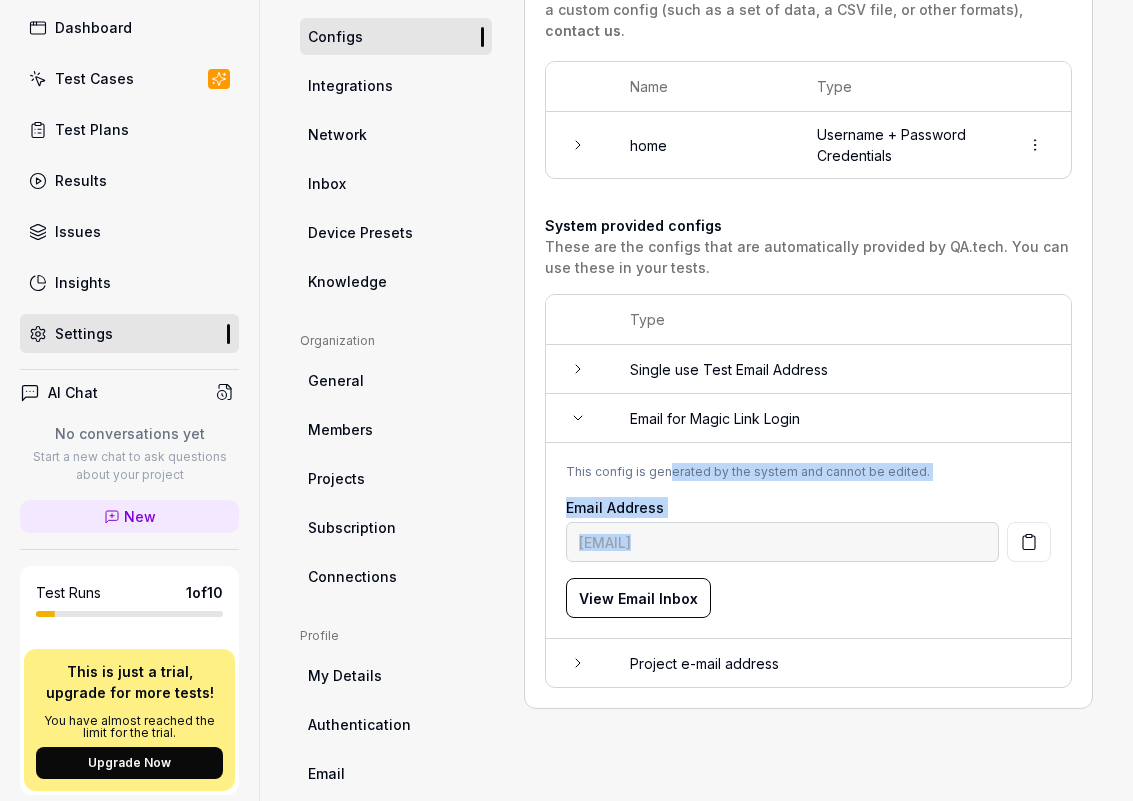 scroll, scrollTop: 312, scrollLeft: 0, axis: vertical 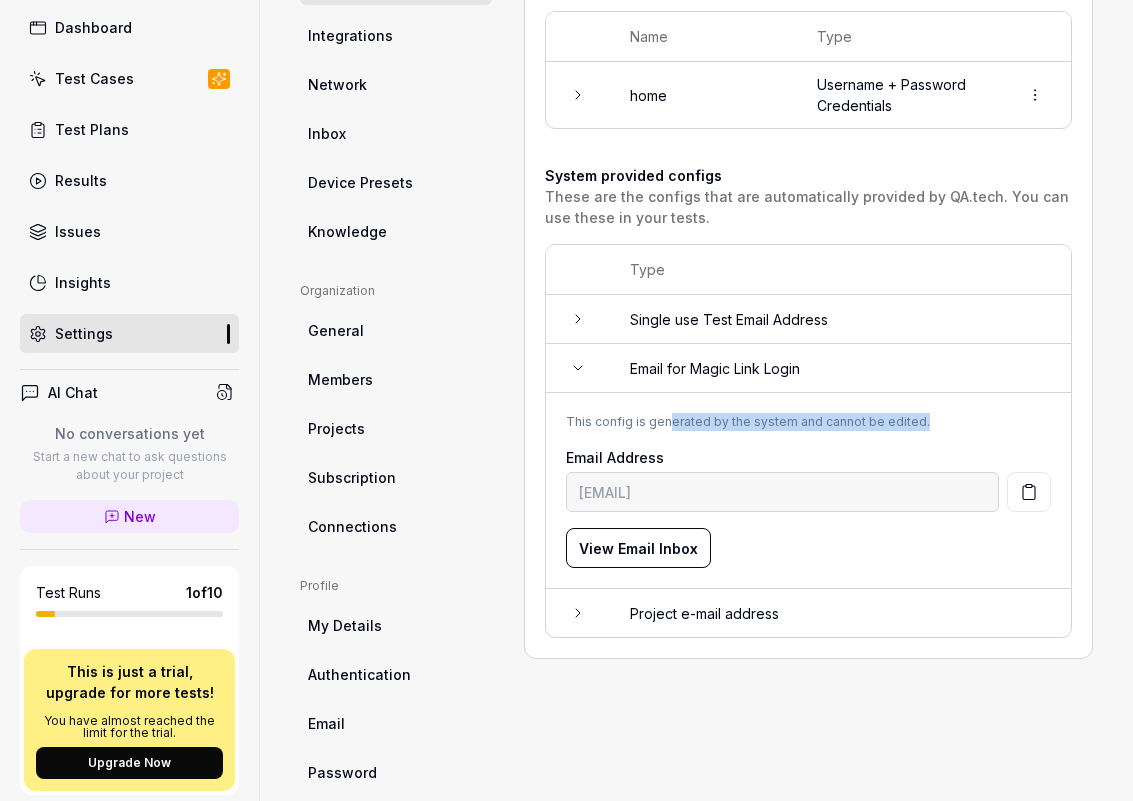 drag, startPoint x: 664, startPoint y: 516, endPoint x: 945, endPoint y: 411, distance: 299.97665 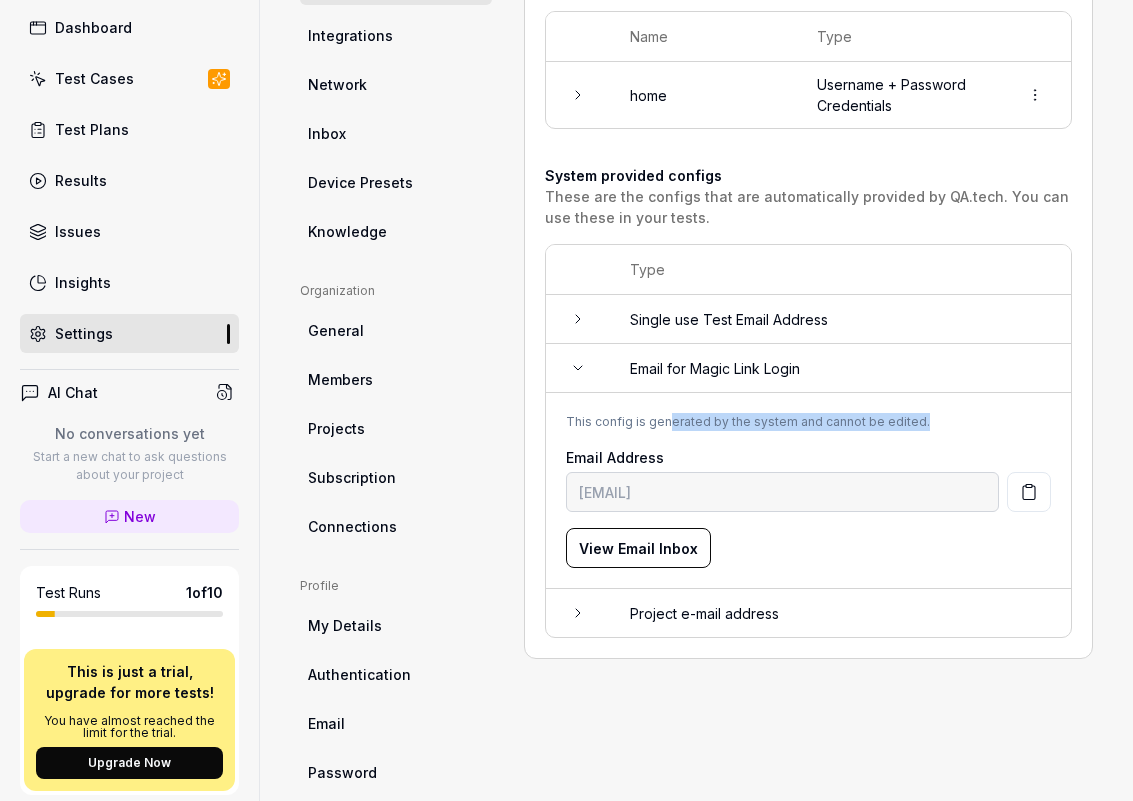 click on "View Email Inbox" at bounding box center [638, 548] 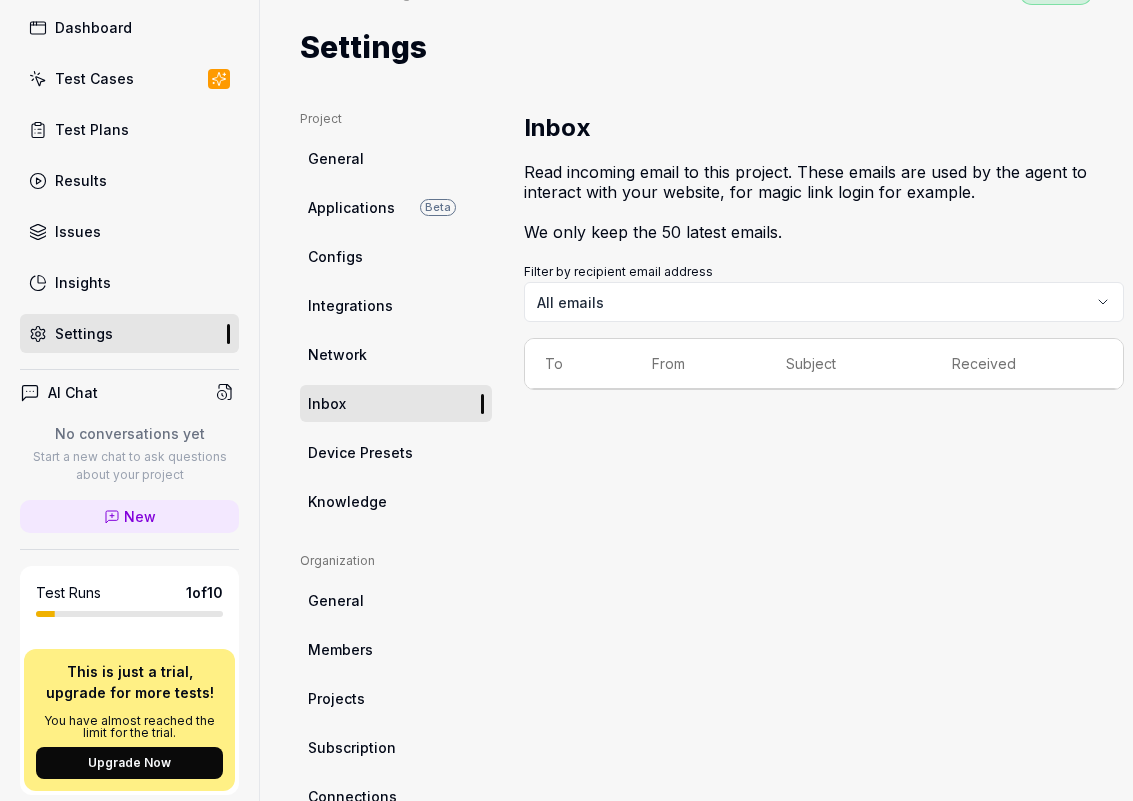 scroll, scrollTop: 0, scrollLeft: 6, axis: horizontal 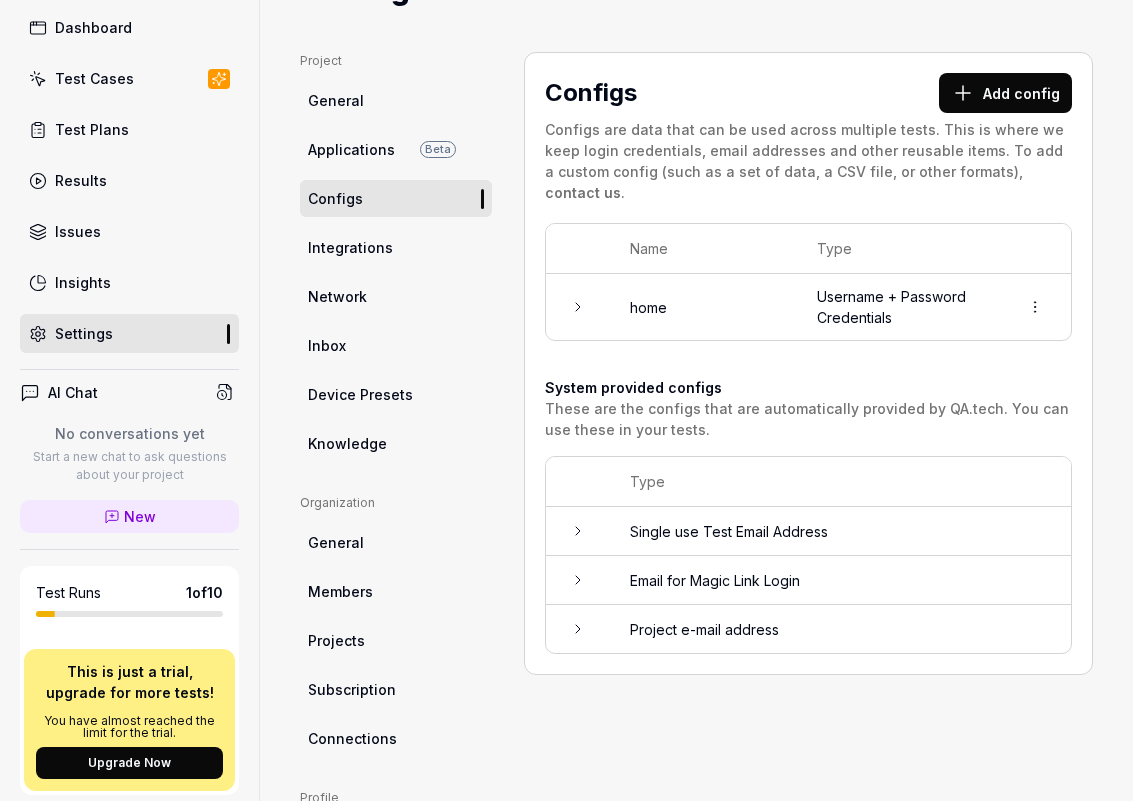 click 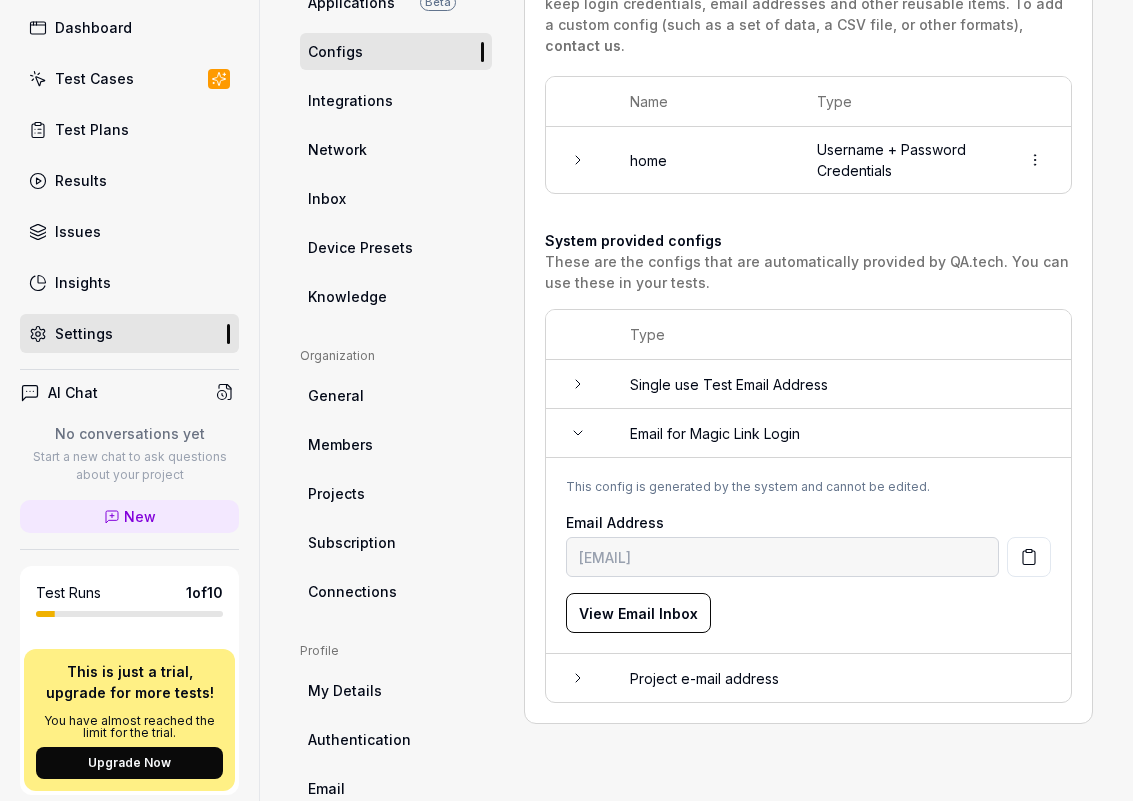 scroll, scrollTop: 300, scrollLeft: 0, axis: vertical 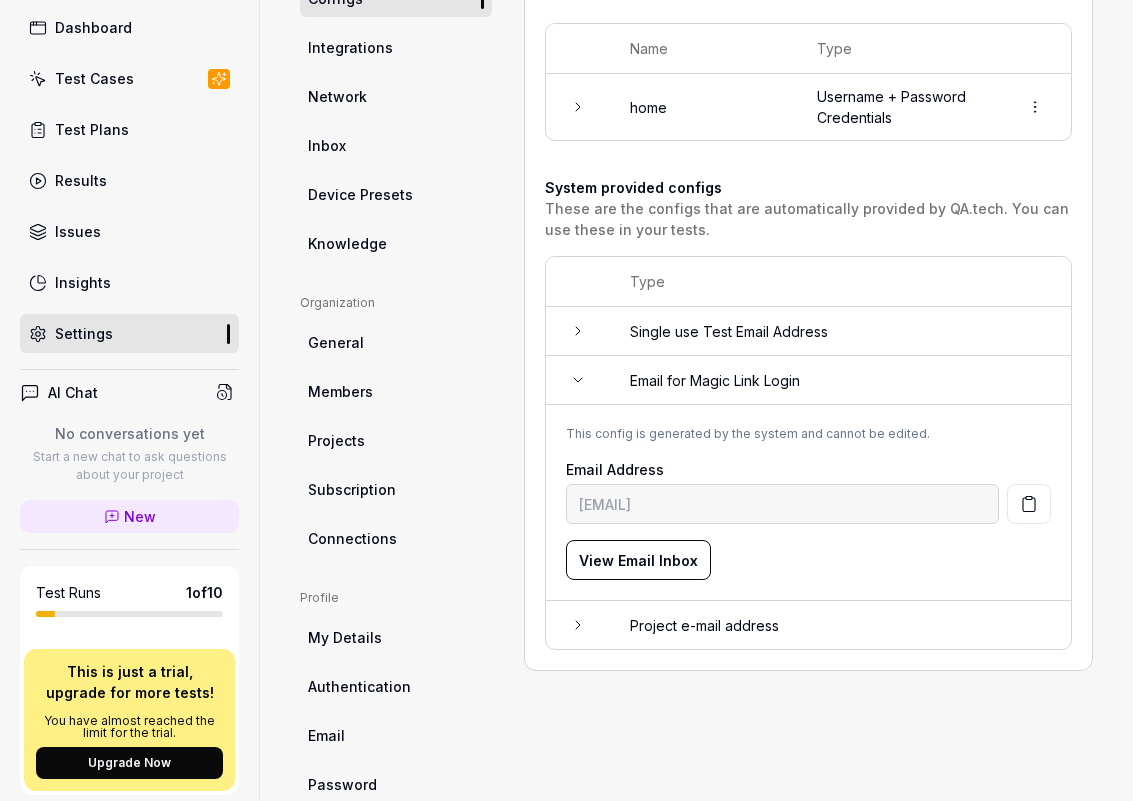 click 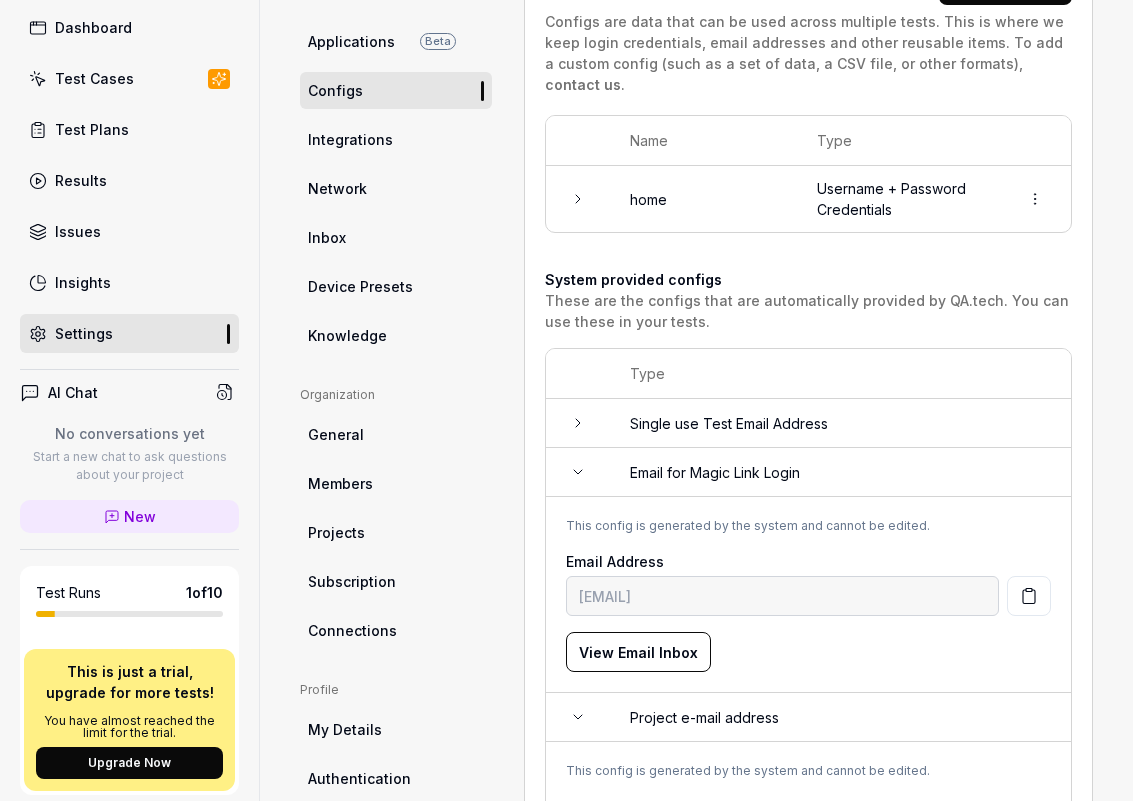 scroll, scrollTop: 206, scrollLeft: 0, axis: vertical 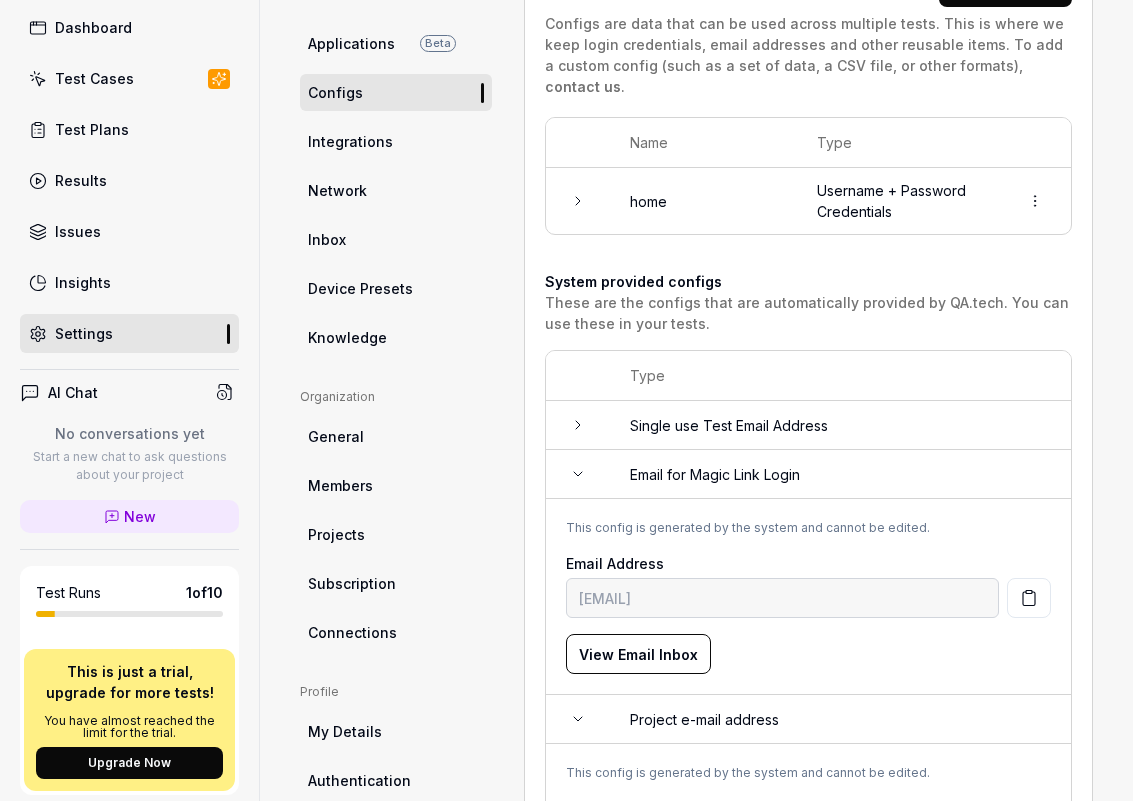 click on "Inbox" at bounding box center [396, 239] 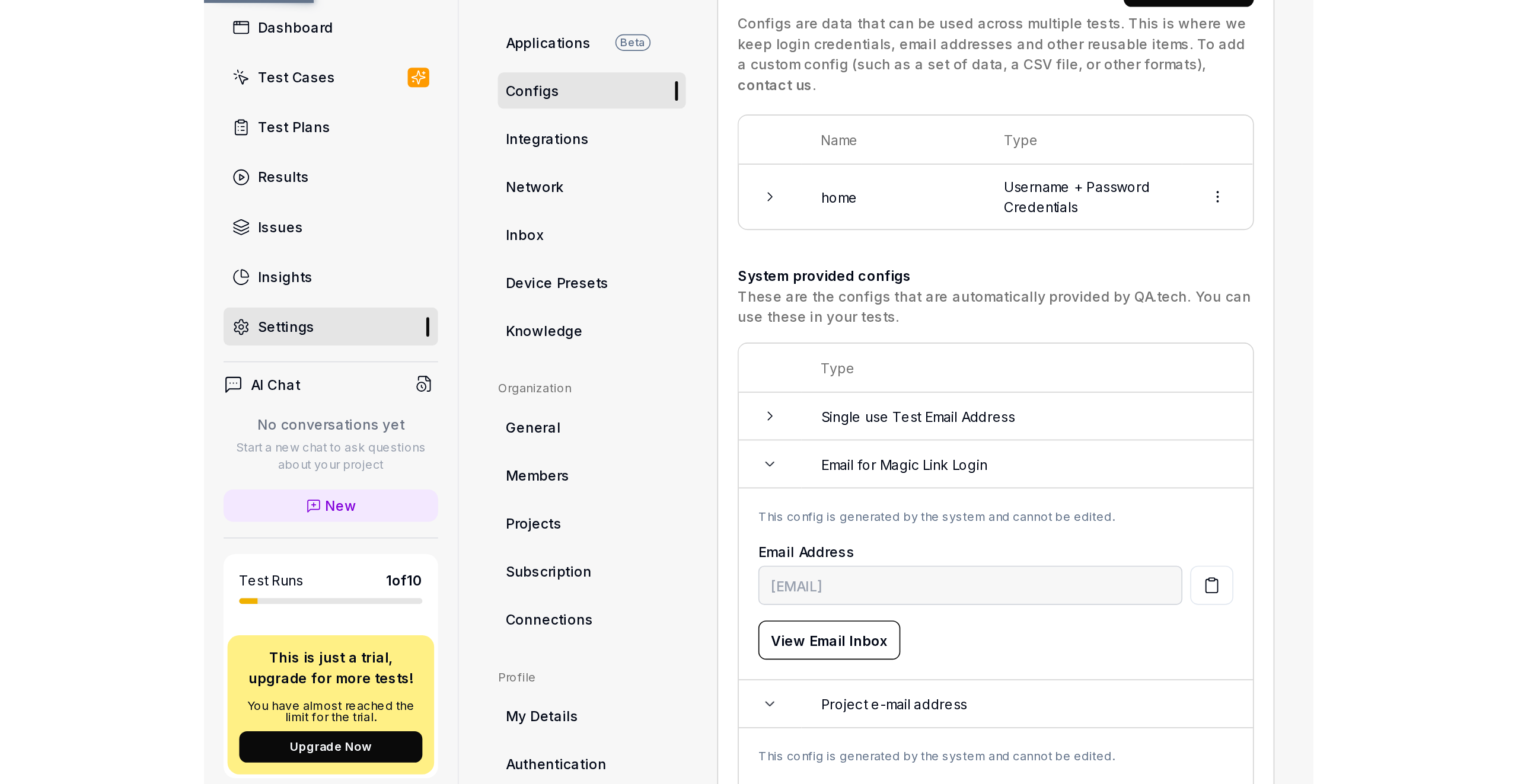 scroll, scrollTop: 90, scrollLeft: 4, axis: both 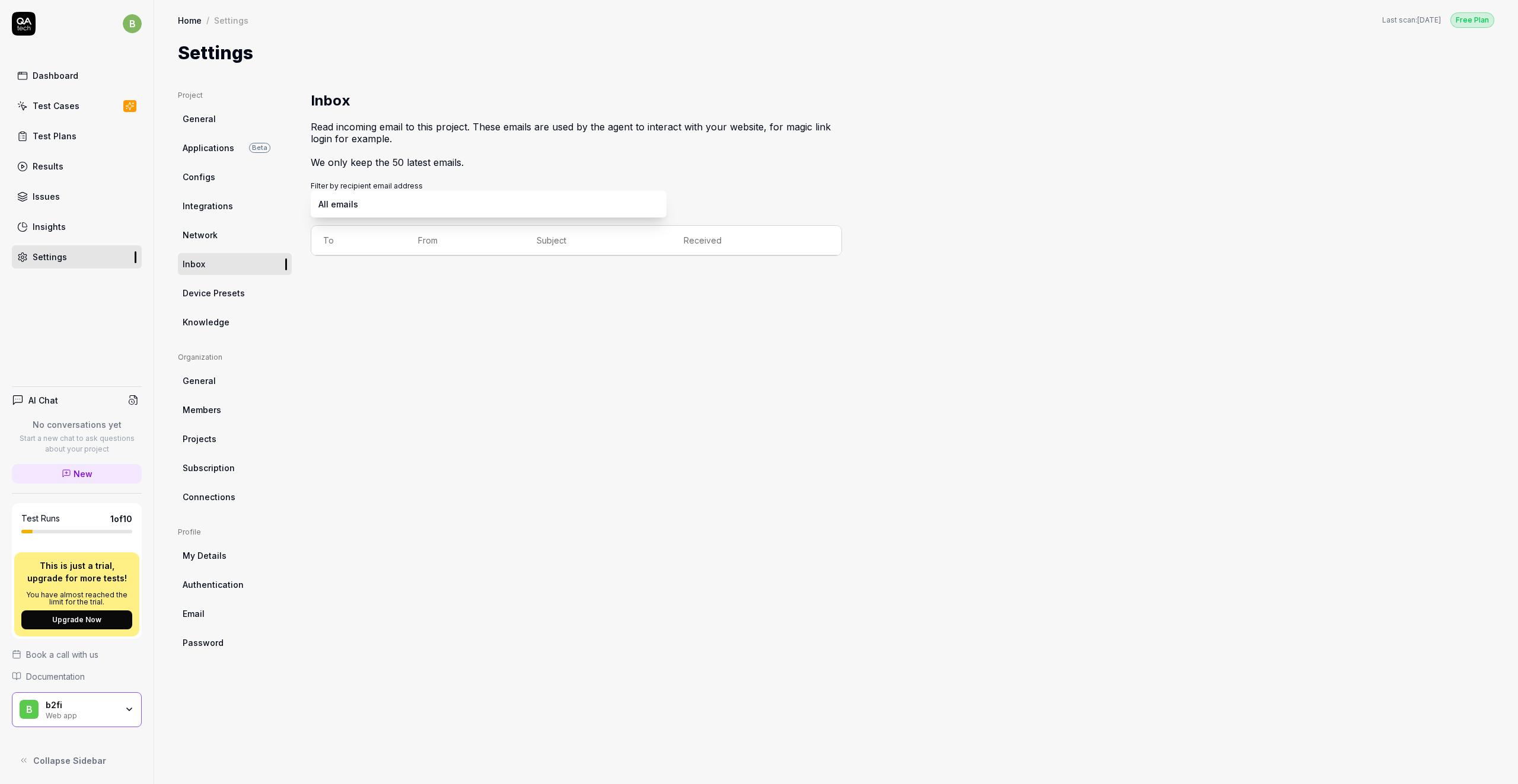 click on "b Dashboard Test Cases Test Plans Results Issues Settings AI Chat No conversations yet Start a new chat to ask questions about your project New Test Runs 1  of  10 This is just a trial, upgrade for more tests! You have almost reached the limit for the trial. Upgrade Now Book a call with us Documentation b b2fi Web app Collapse Sidebar Home / Settings Free Plan Home / Settings Last scan:  [DATE] Free Plan Settings Project General Applications Beta Configs Integrations Network Inbox Device Presets Knowledge Project Inbox Organization General Members Projects Subscription Connections Organization Select a page Profile My Details Authentication Email Password Profile Select a page Inbox Read incoming email to this project. These emails are used by the agent to interact with your website, for magic link login for example. We only keep the 50 latest emails. Filter by recipient email address All emails To From Subject Received
All emails" at bounding box center [759, 392] 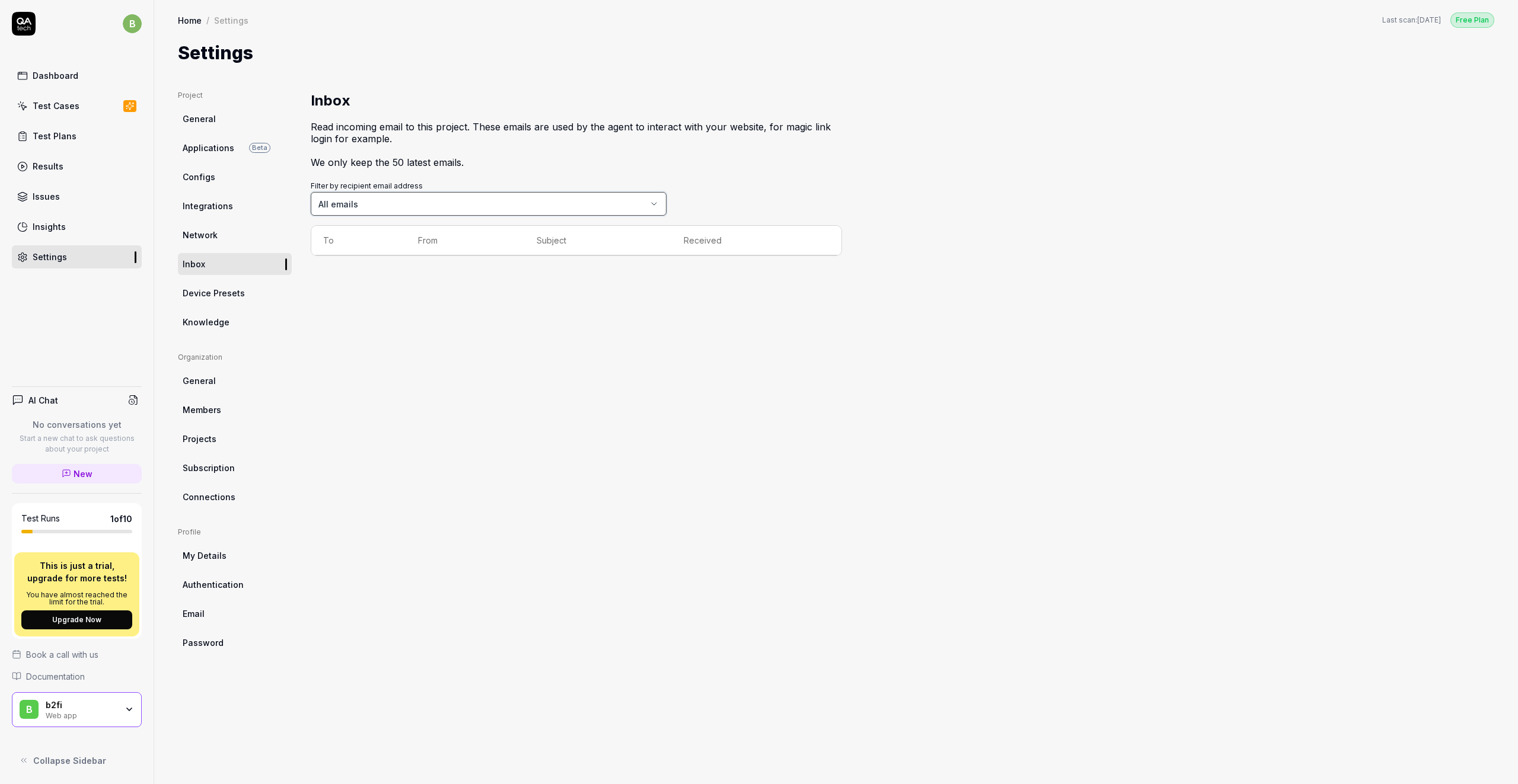 click on "b Dashboard Test Cases Test Plans Results Issues Settings AI Chat No conversations yet Start a new chat to ask questions about your project New Test Runs 1  of  10 This is just a trial, upgrade for more tests! You have almost reached the limit for the trial. Upgrade Now Book a call with us Documentation b b2fi Web app Collapse Sidebar Home / Settings Free Plan Home / Settings Last scan:  [DATE] Free Plan Settings Project General Applications Beta Configs Integrations Network Inbox Device Presets Knowledge Project Inbox Organization General Members Projects Subscription Connections Organization Select a page Profile My Details Authentication Email Password Profile Select a page Inbox Read incoming email to this project. These emails are used by the agent to interact with your website, for magic link login for example. We only keep the 50 latest emails. Filter by recipient email address All emails To From Subject Received" at bounding box center [759, 392] 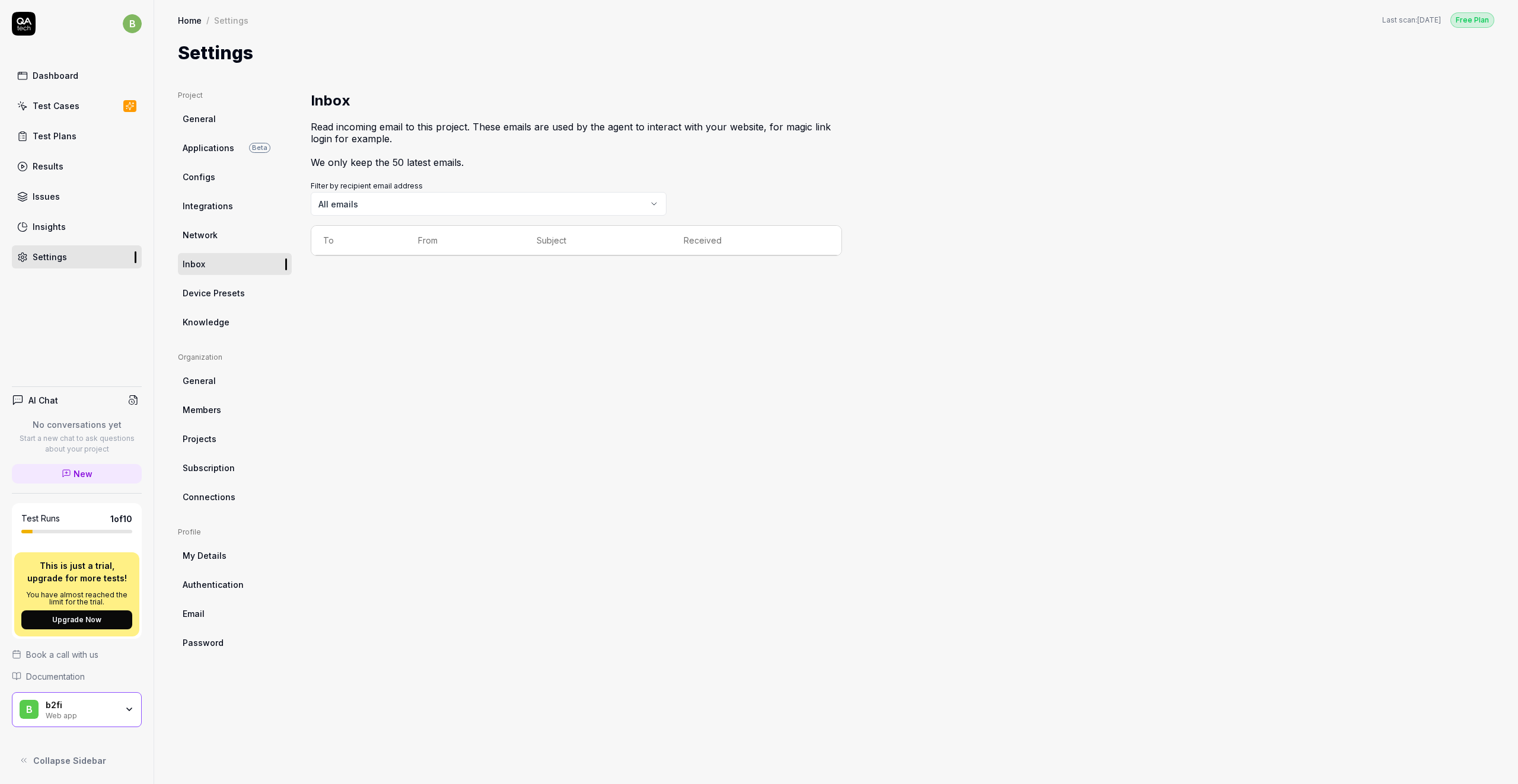 click on "Device Presets" at bounding box center (213, 293) 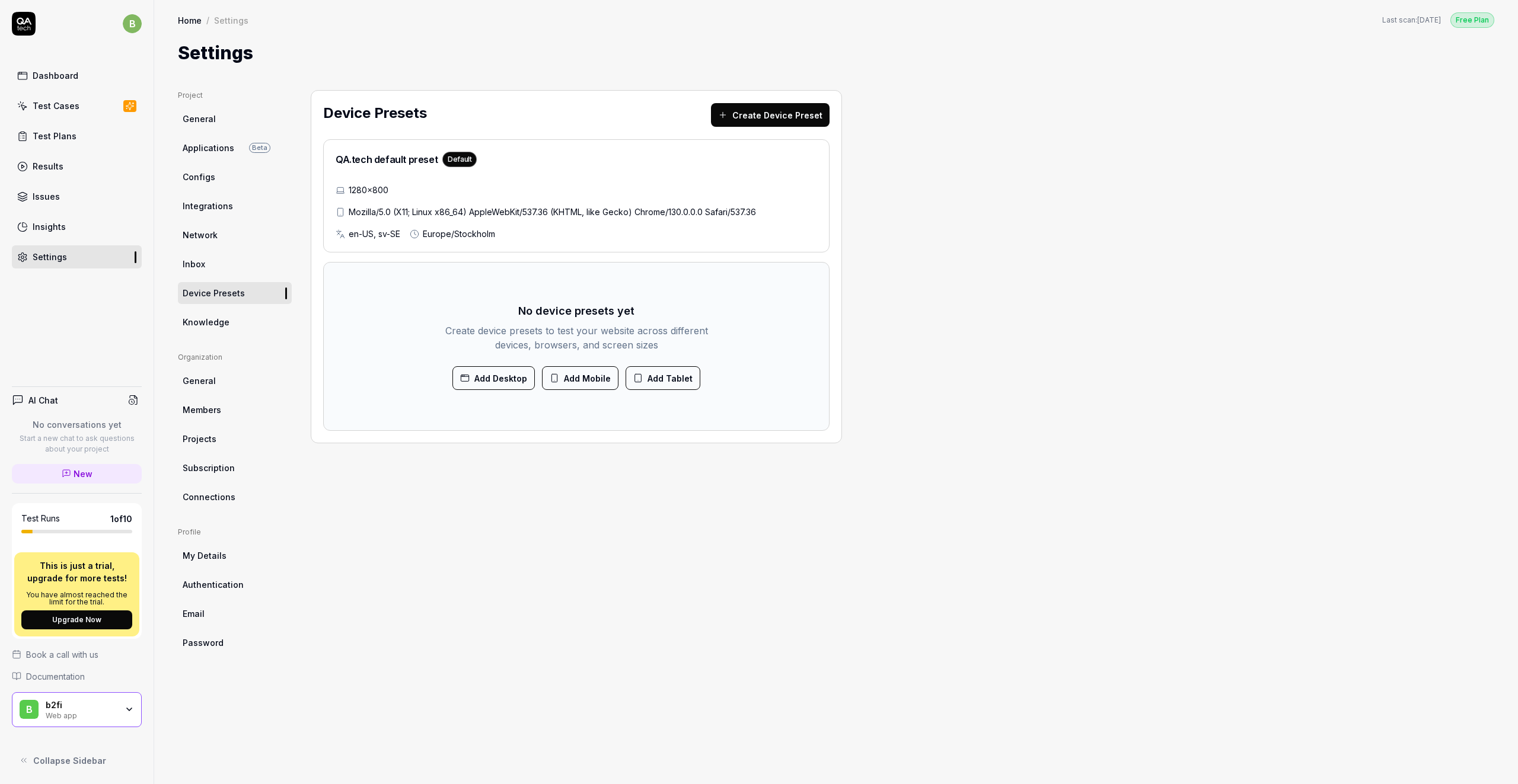 click on "Knowledge" at bounding box center (206, 322) 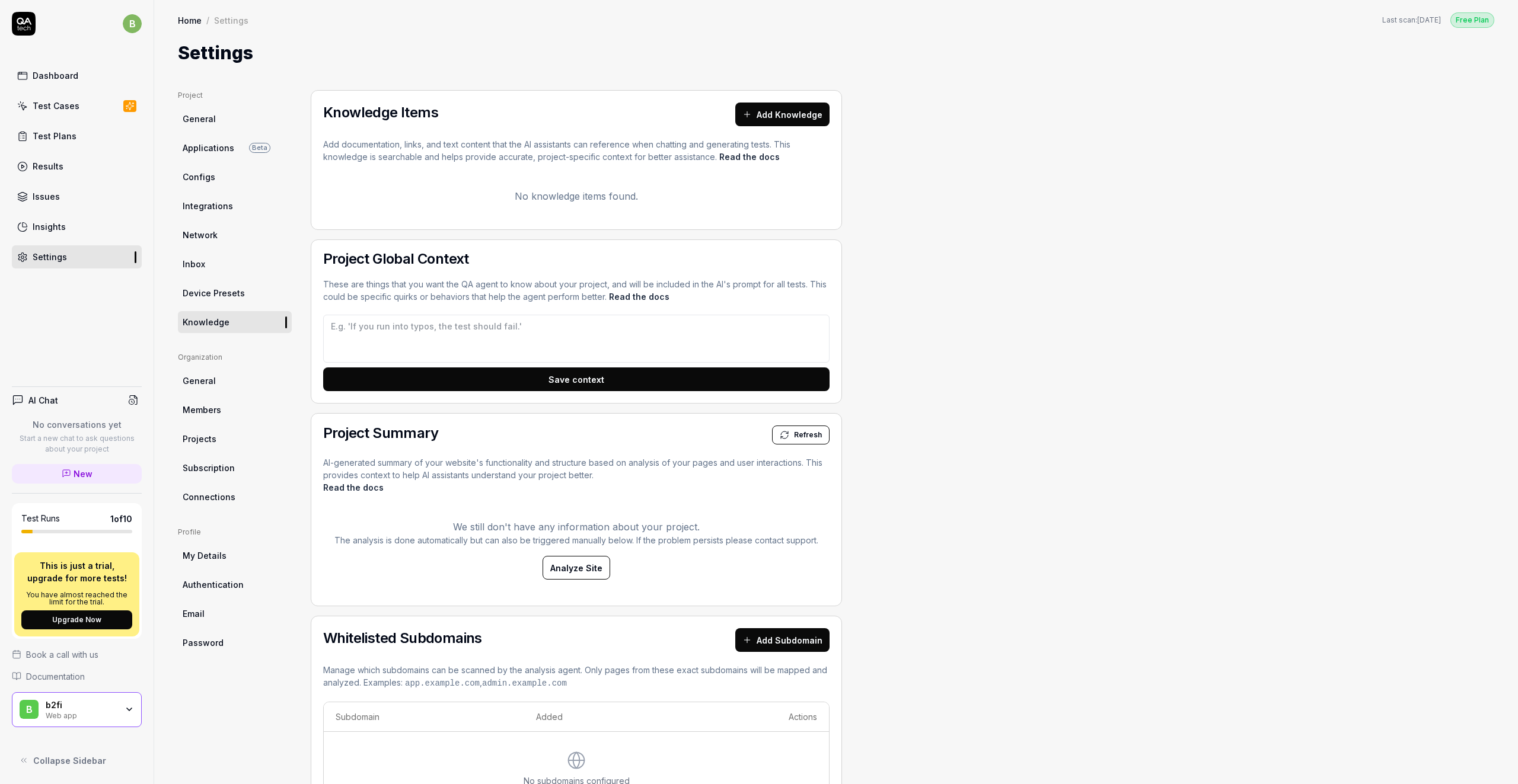 click on "Authentication" at bounding box center (213, 584) 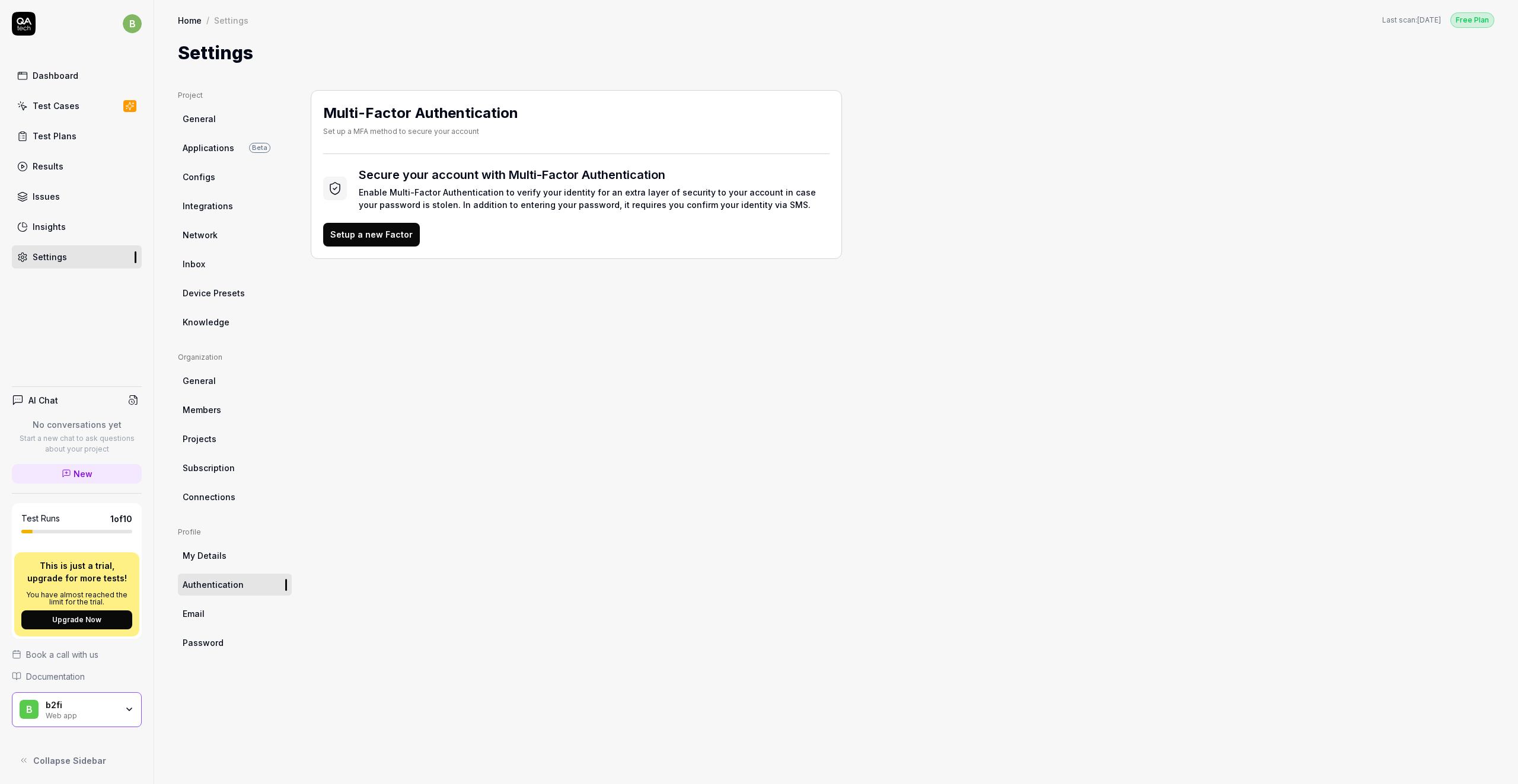 click on "Email" at bounding box center (235, 613) 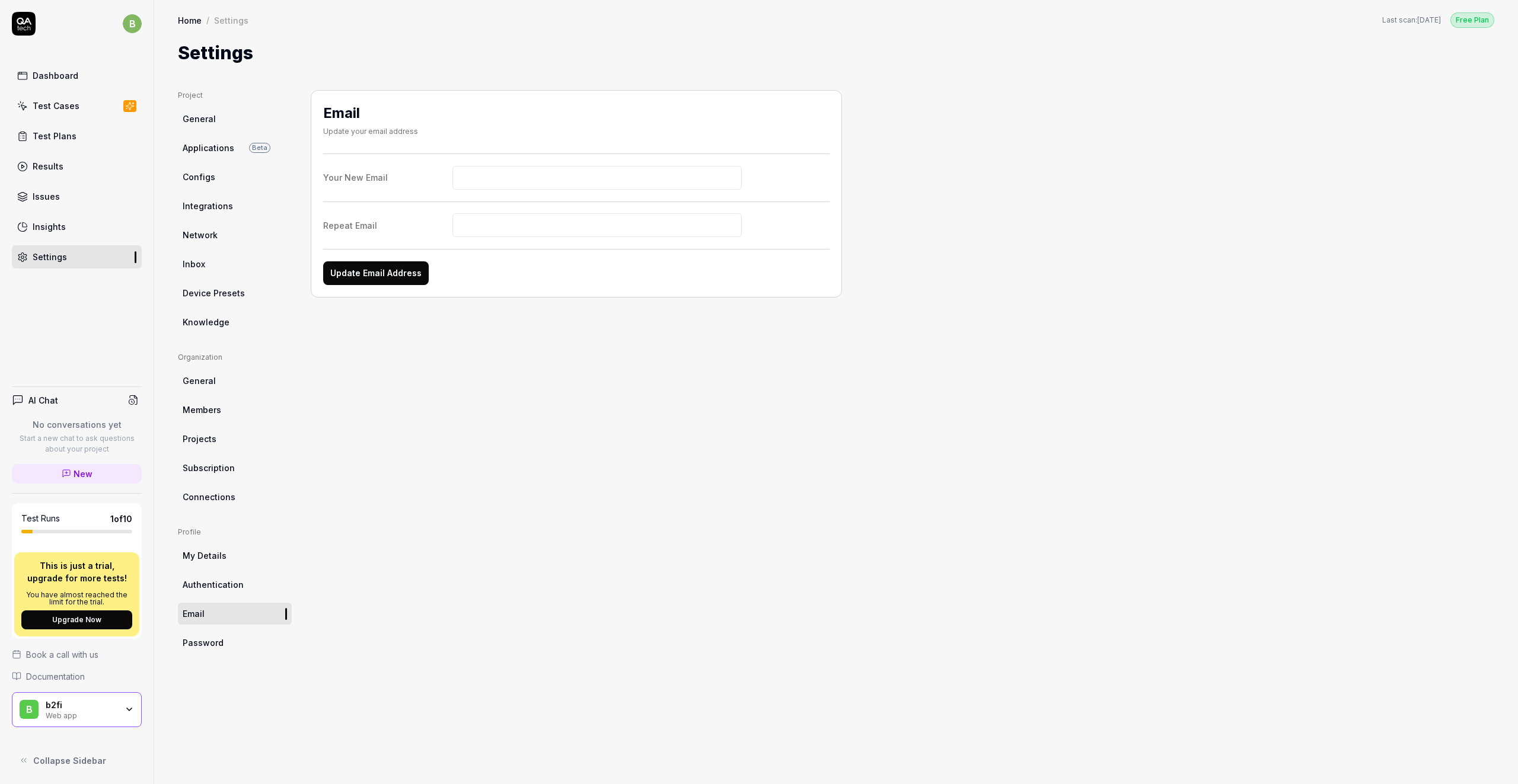 click on "Applications Beta" at bounding box center [235, 148] 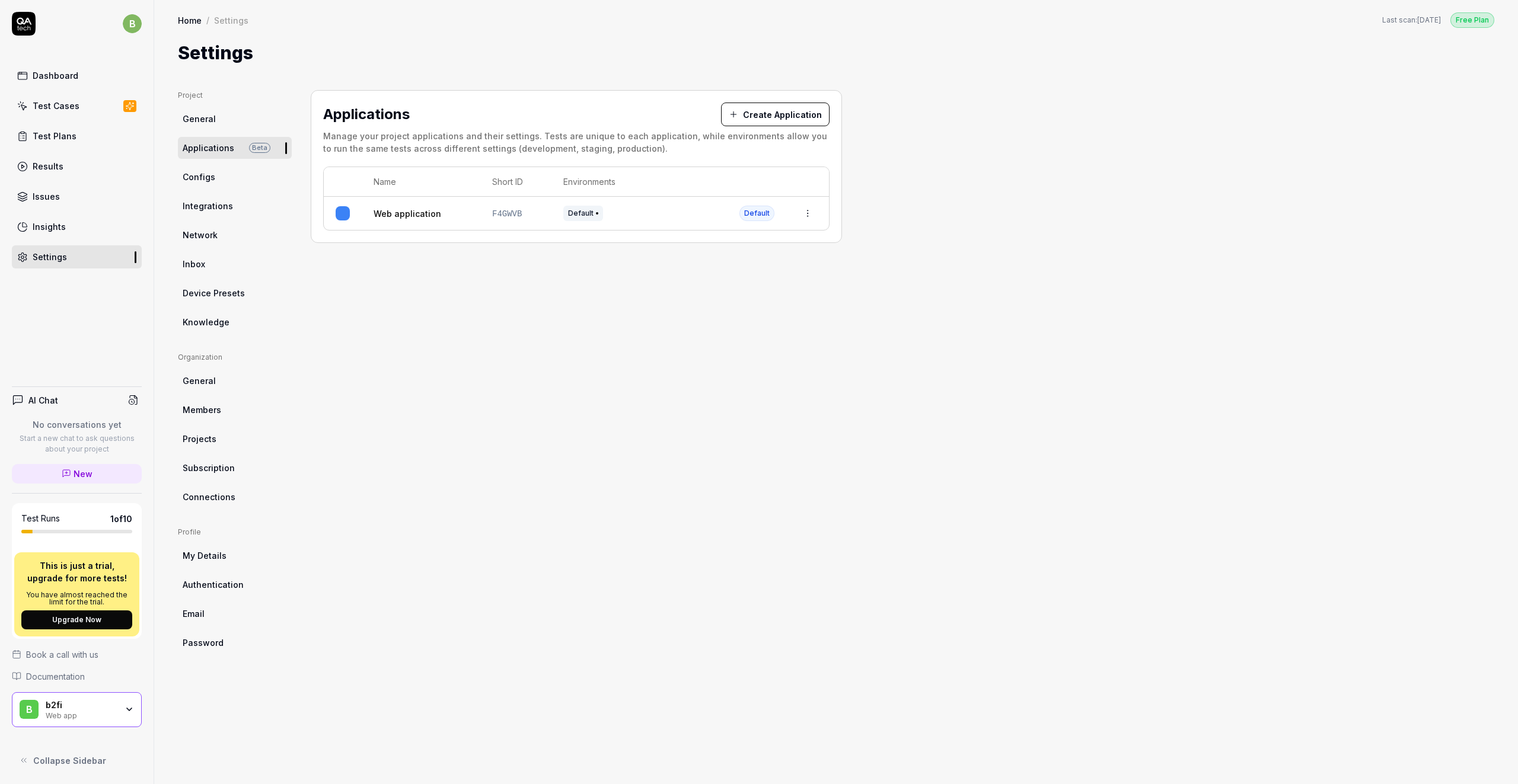 click on "Configs" at bounding box center (235, 177) 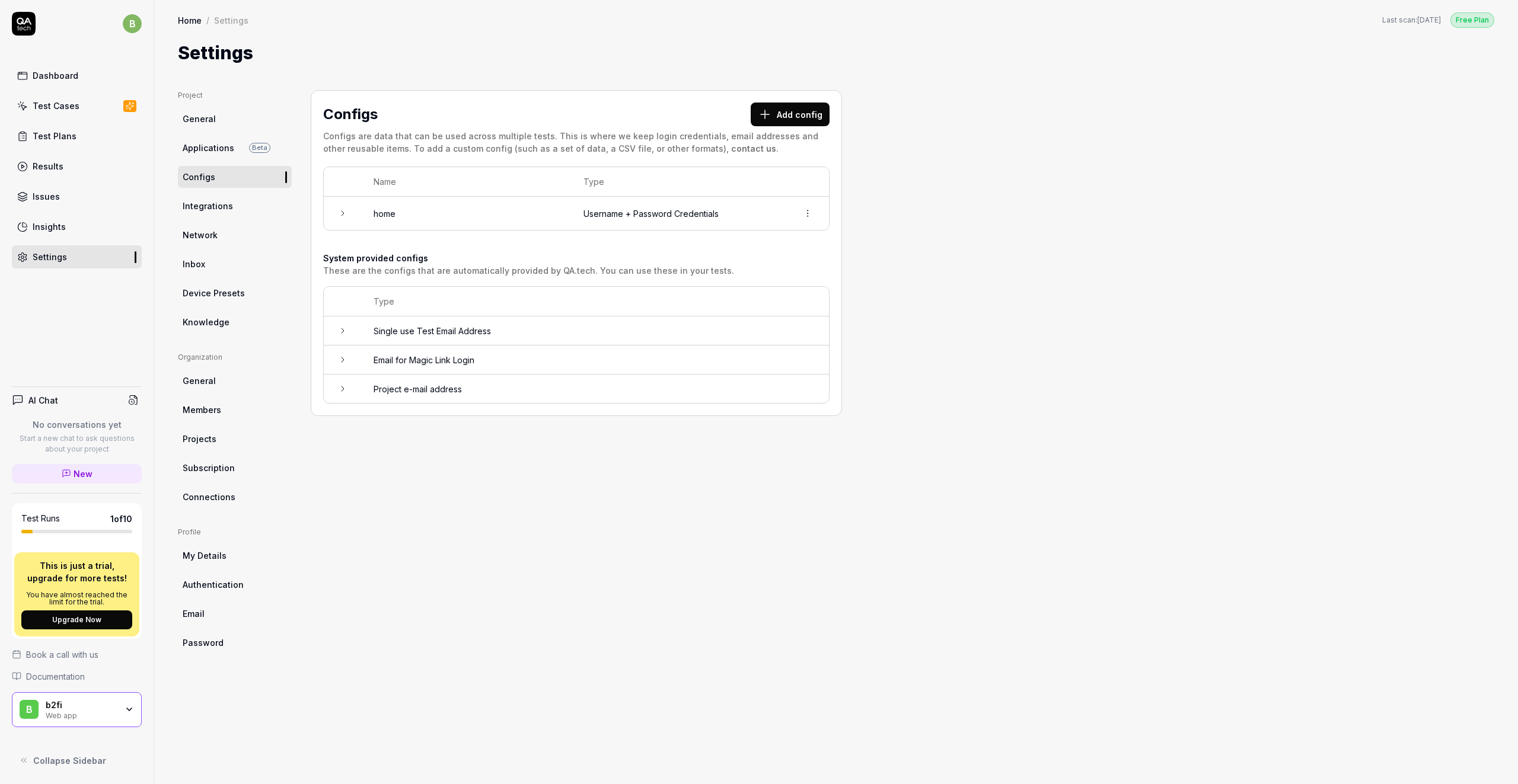 click at bounding box center [343, 213] 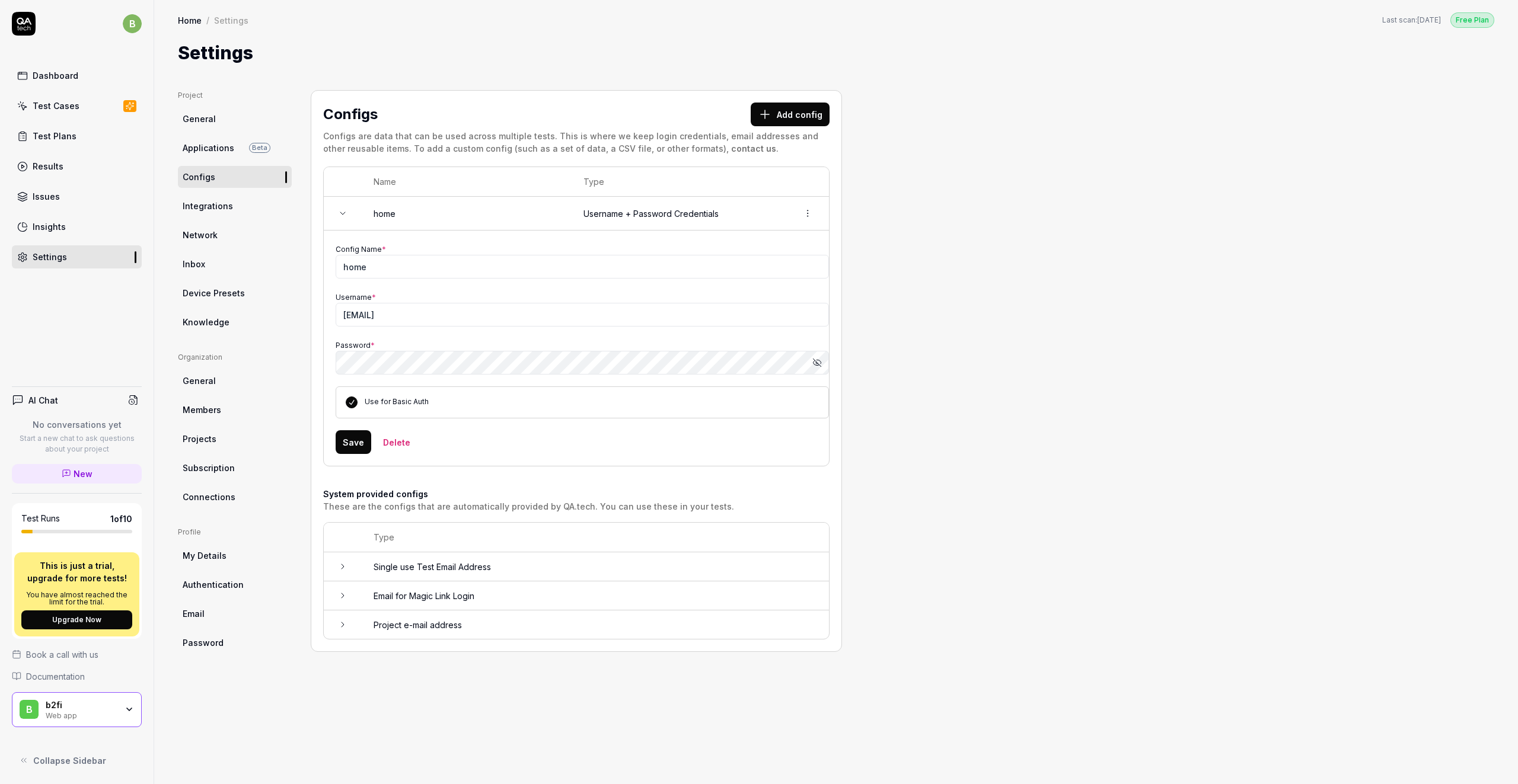 click on "Dashboard" at bounding box center (55, 75) 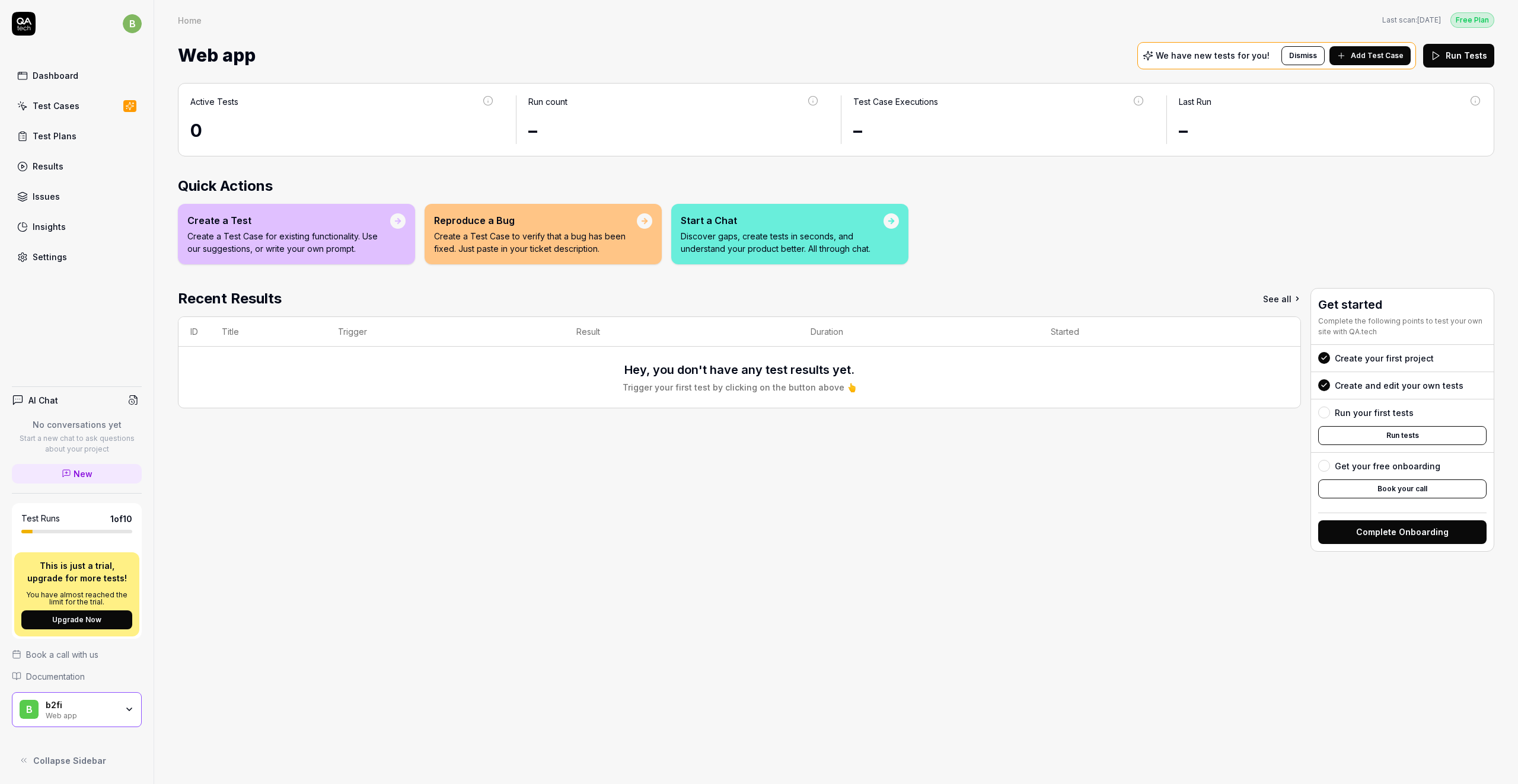 click on "Test Cases" at bounding box center (56, 105) 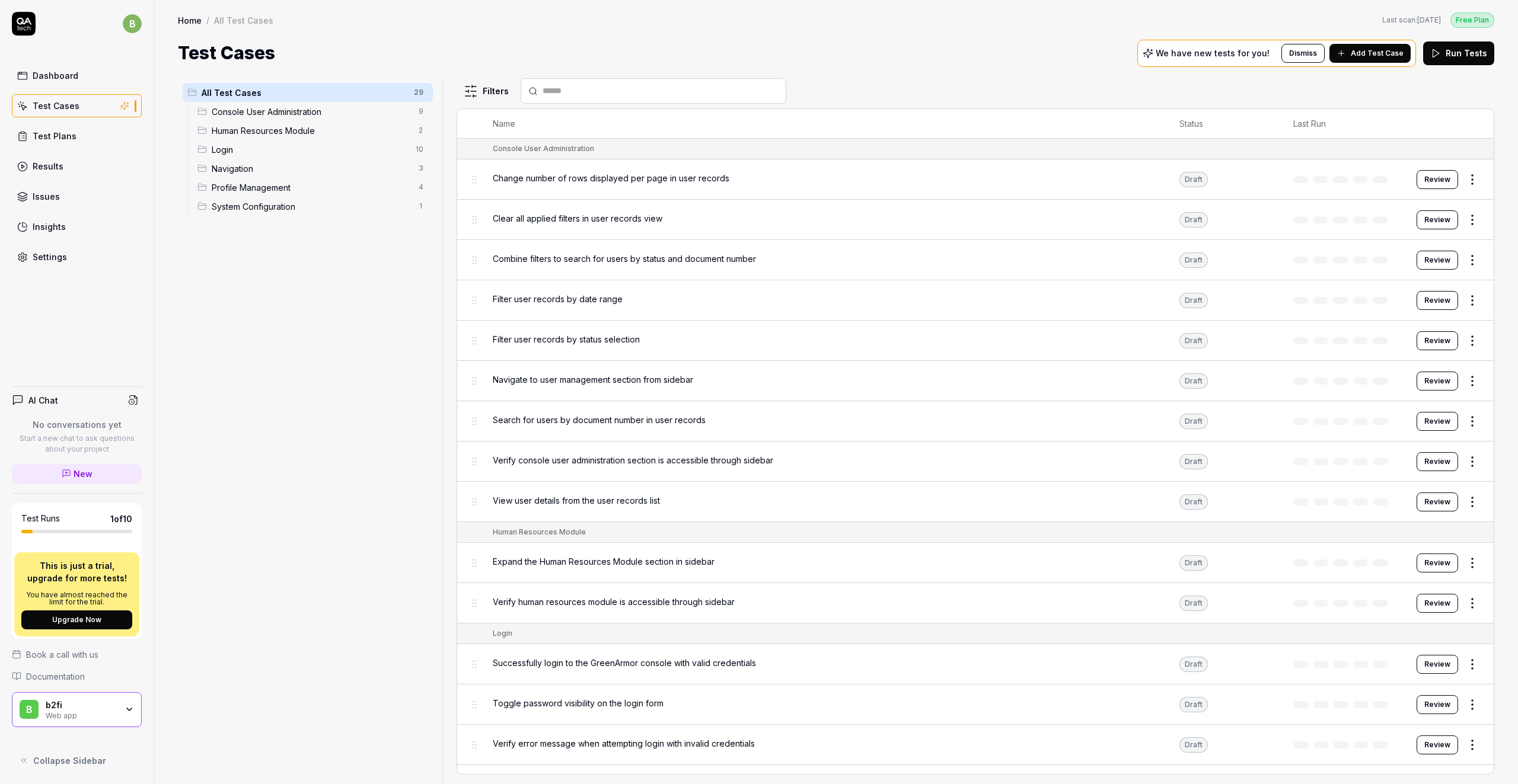 click on "Change number of rows displayed per page in user records" at bounding box center [824, 179] 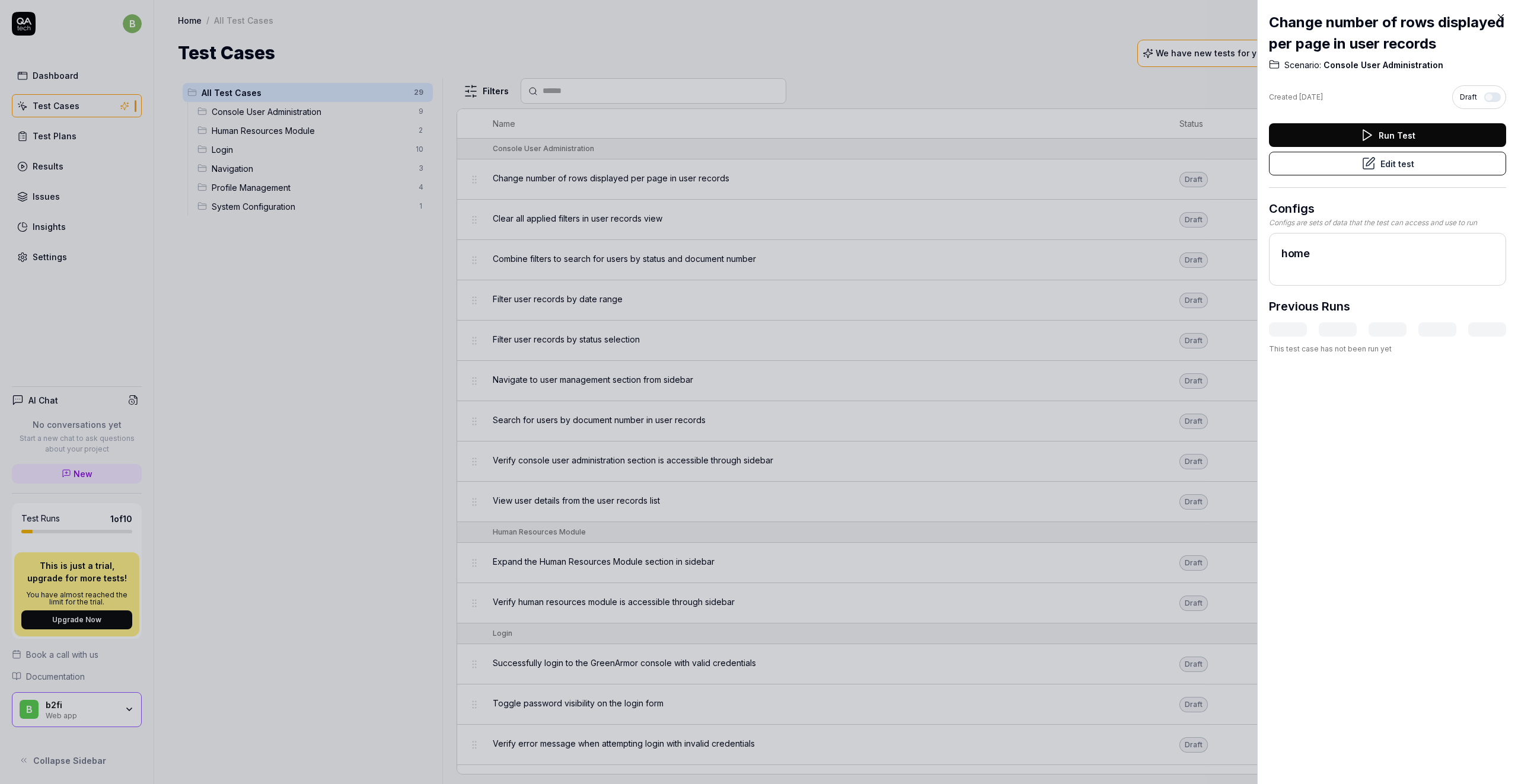 click on "Change number of rows displayed per page in user records Draft Review Created   [DATE] Draft Run Test Edit test Configs Configs are sets of data that the test can access and use to run home Previous Runs This test case has not been run yet" at bounding box center [1388, 392] 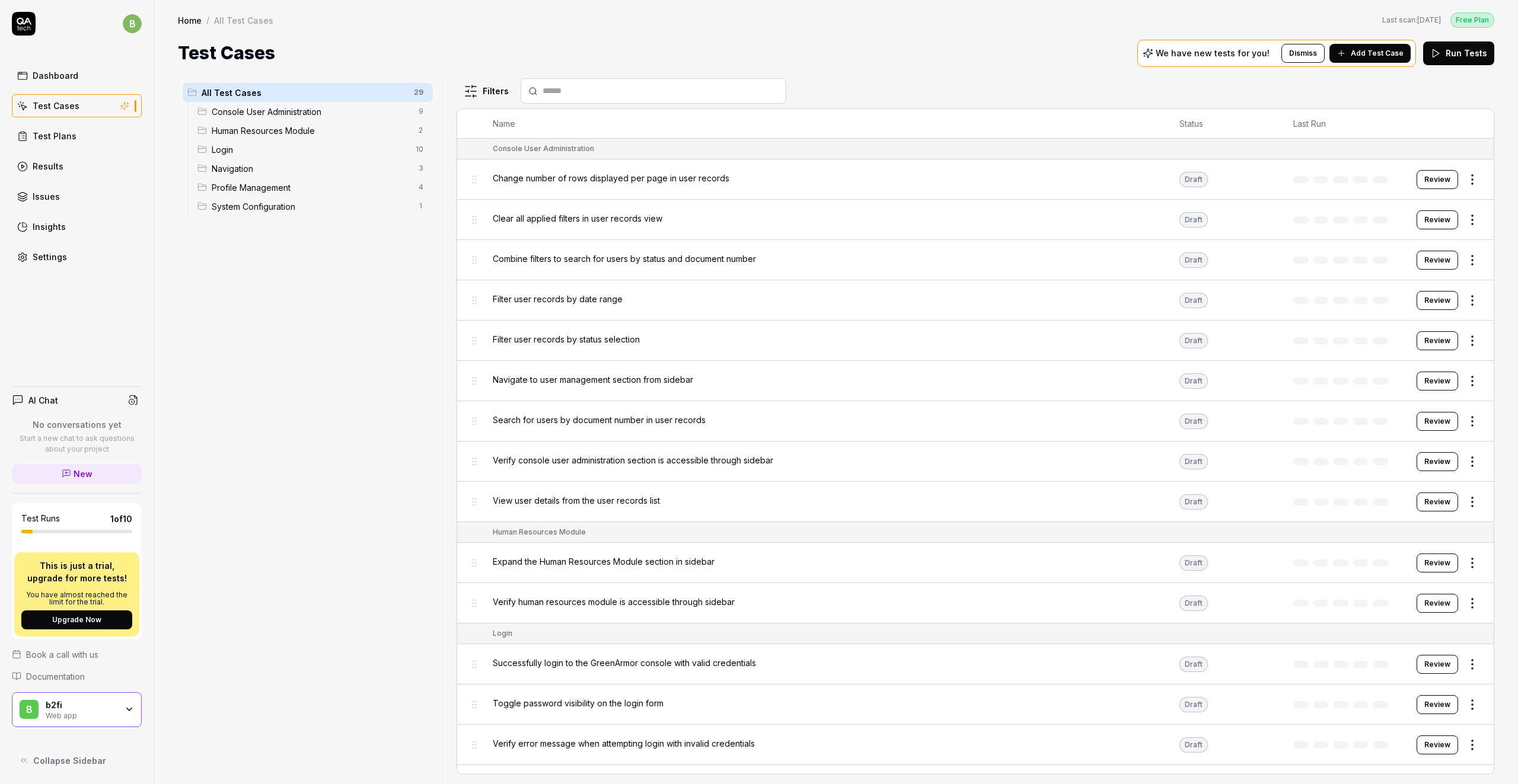 click on "Review" at bounding box center (1437, 664) 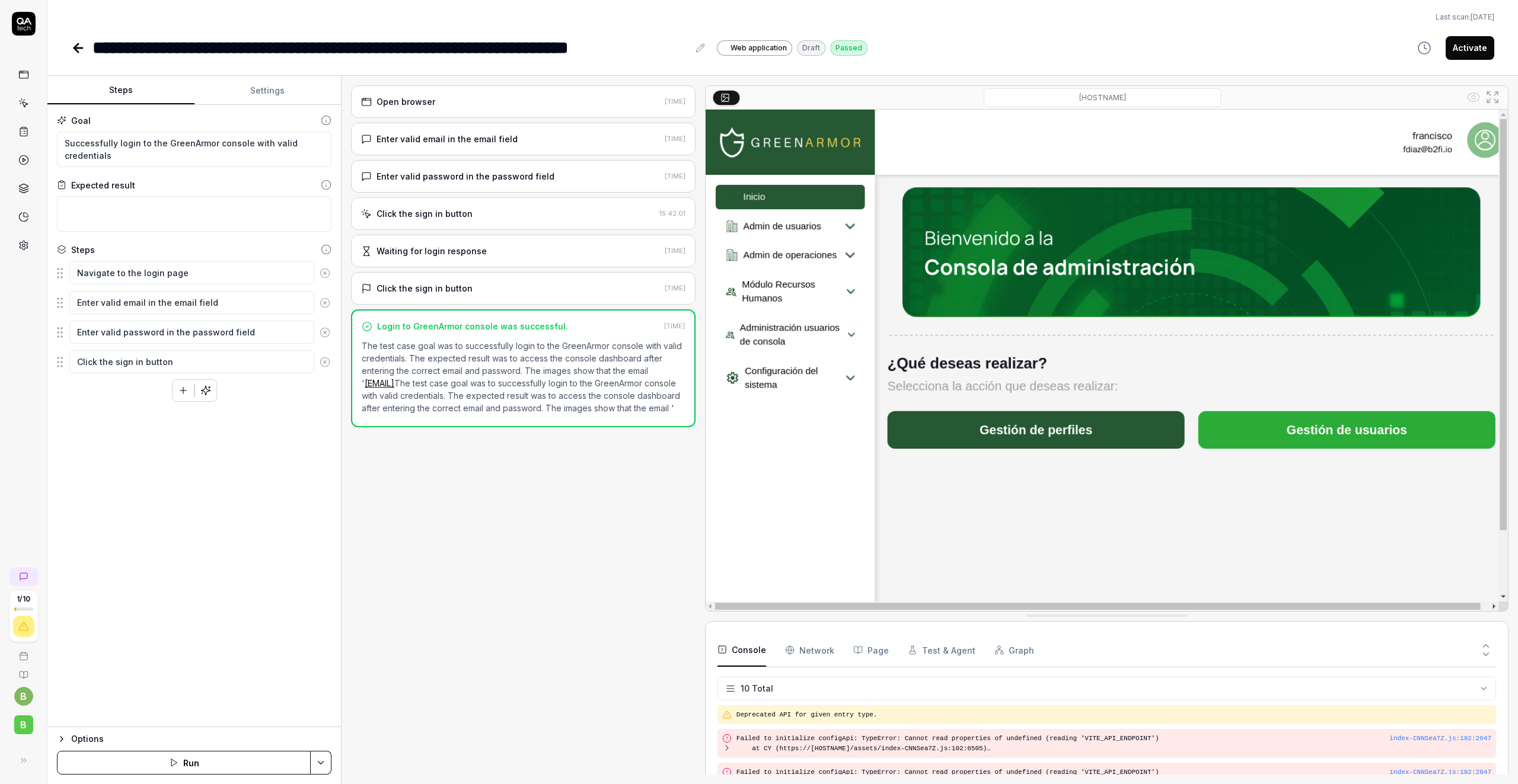 scroll, scrollTop: 193, scrollLeft: 0, axis: vertical 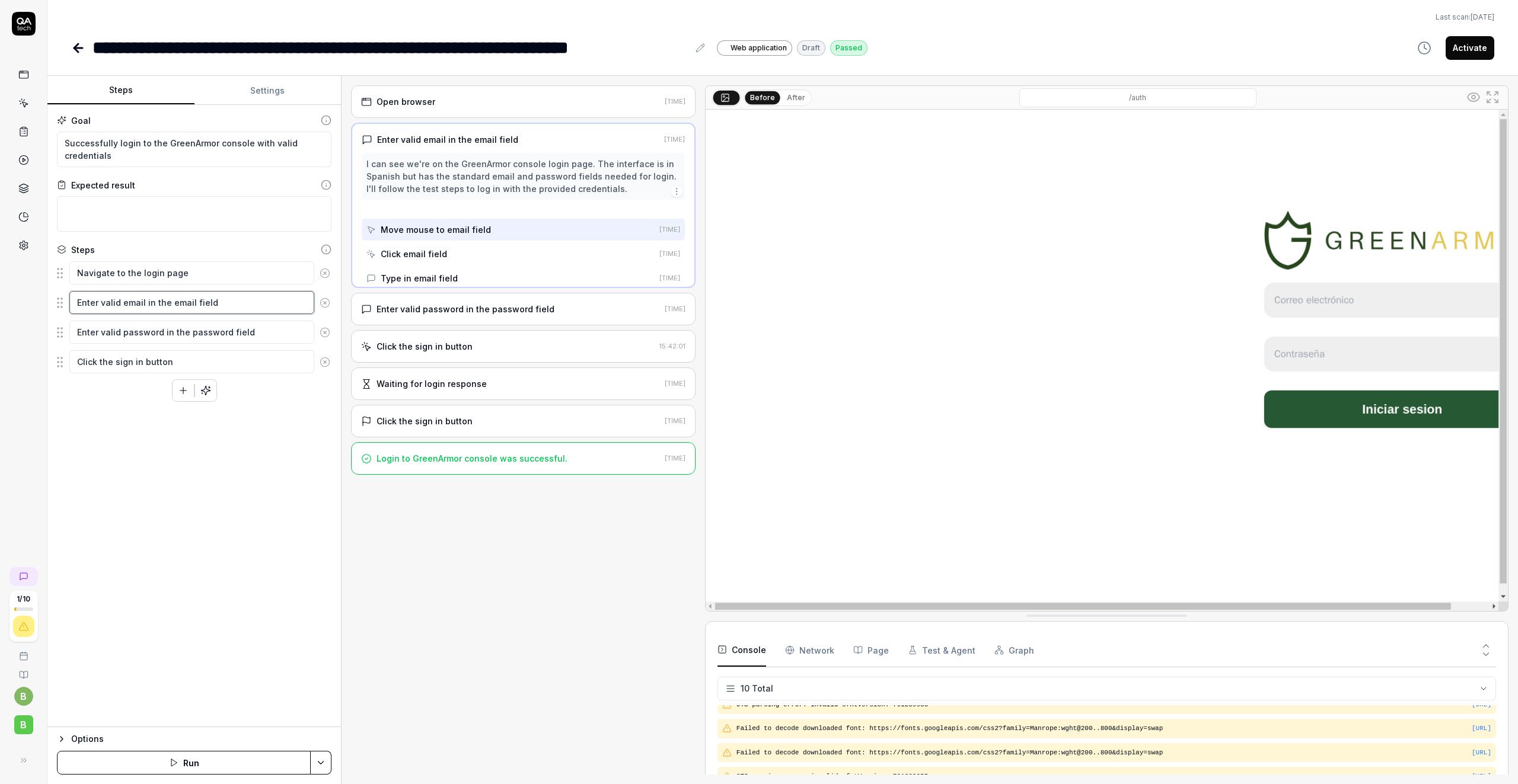 click on "Enter valid email in the email field" at bounding box center [192, 302] 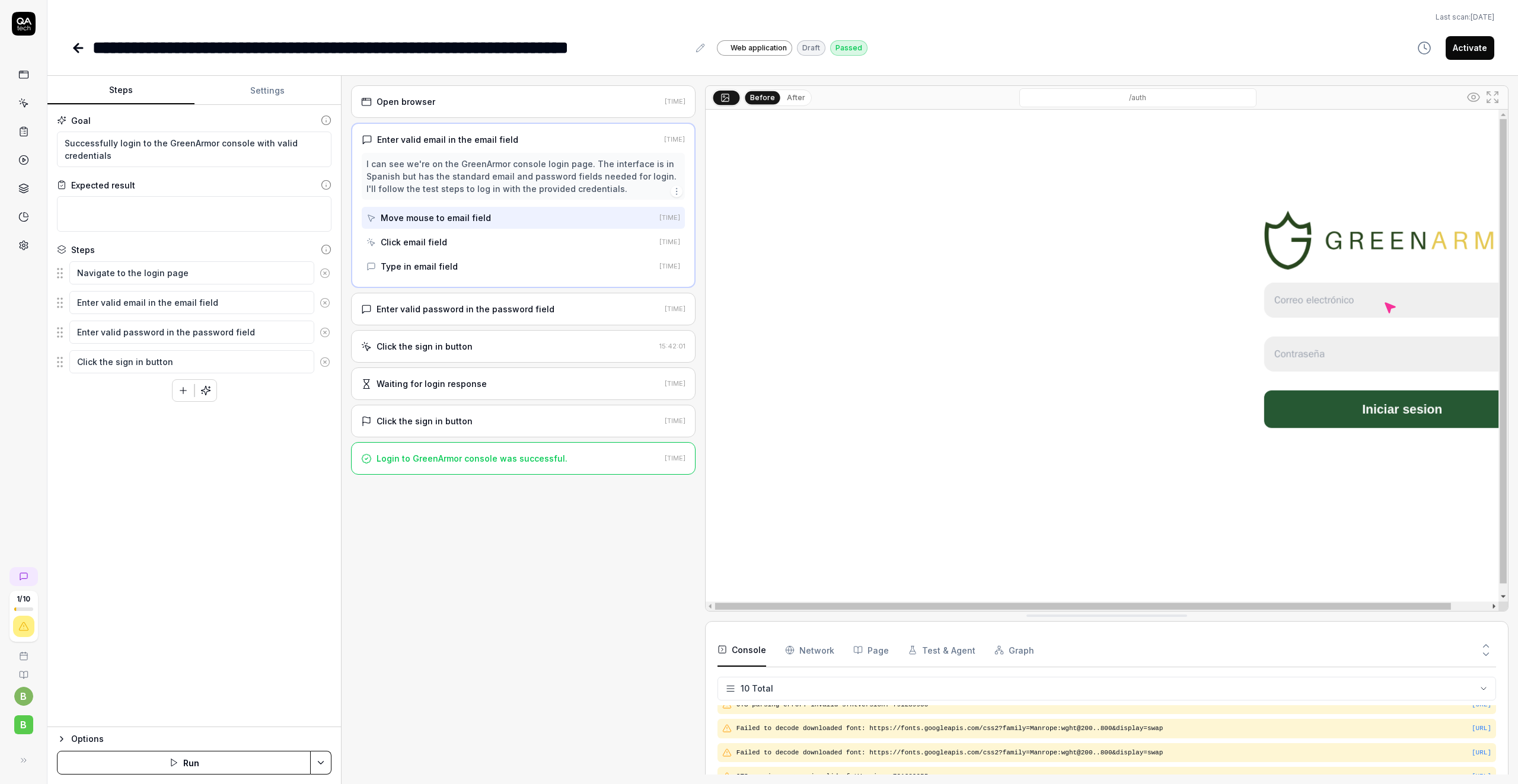 click on "Enter valid password in the password field" at bounding box center (465, 309) 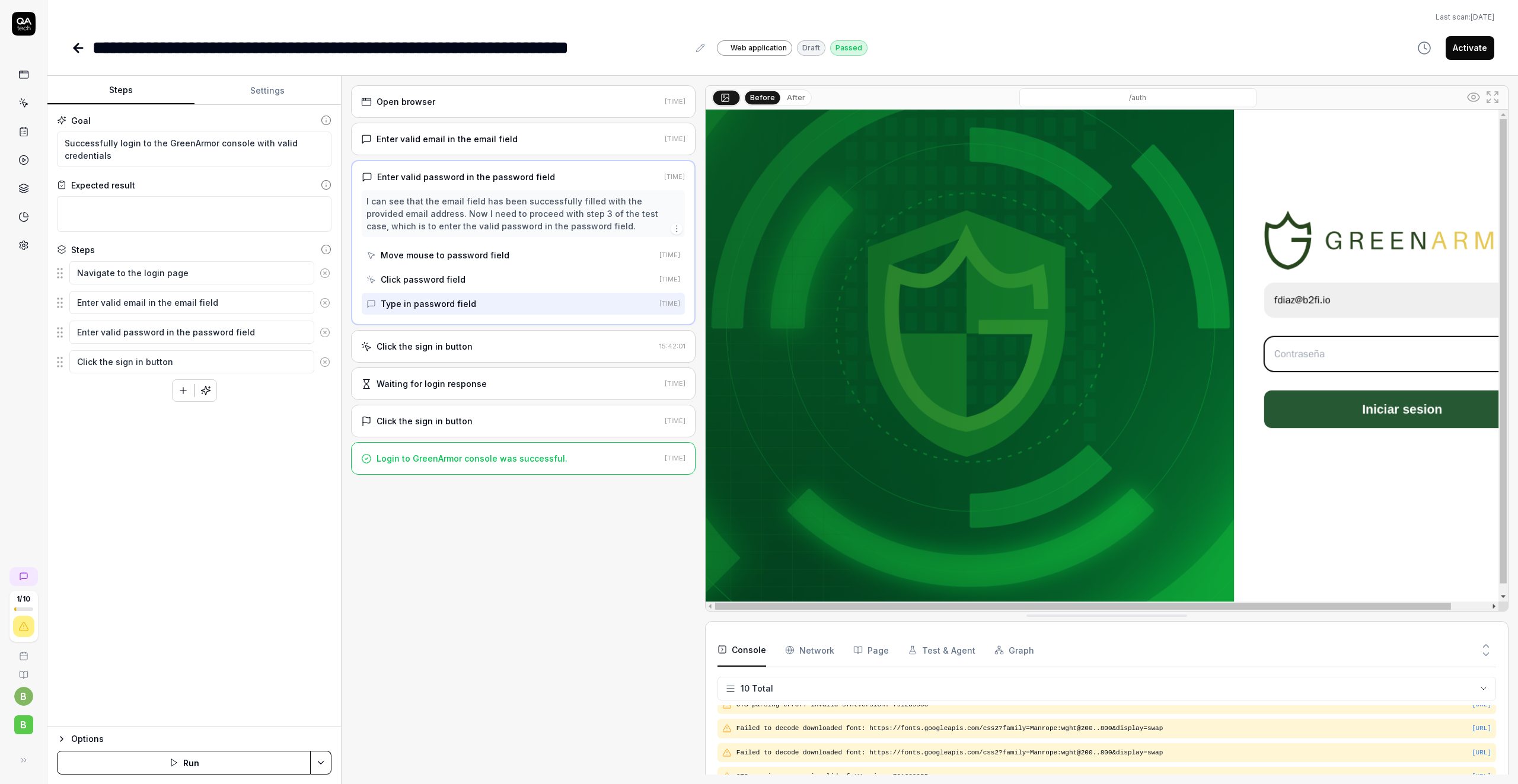 type on "*" 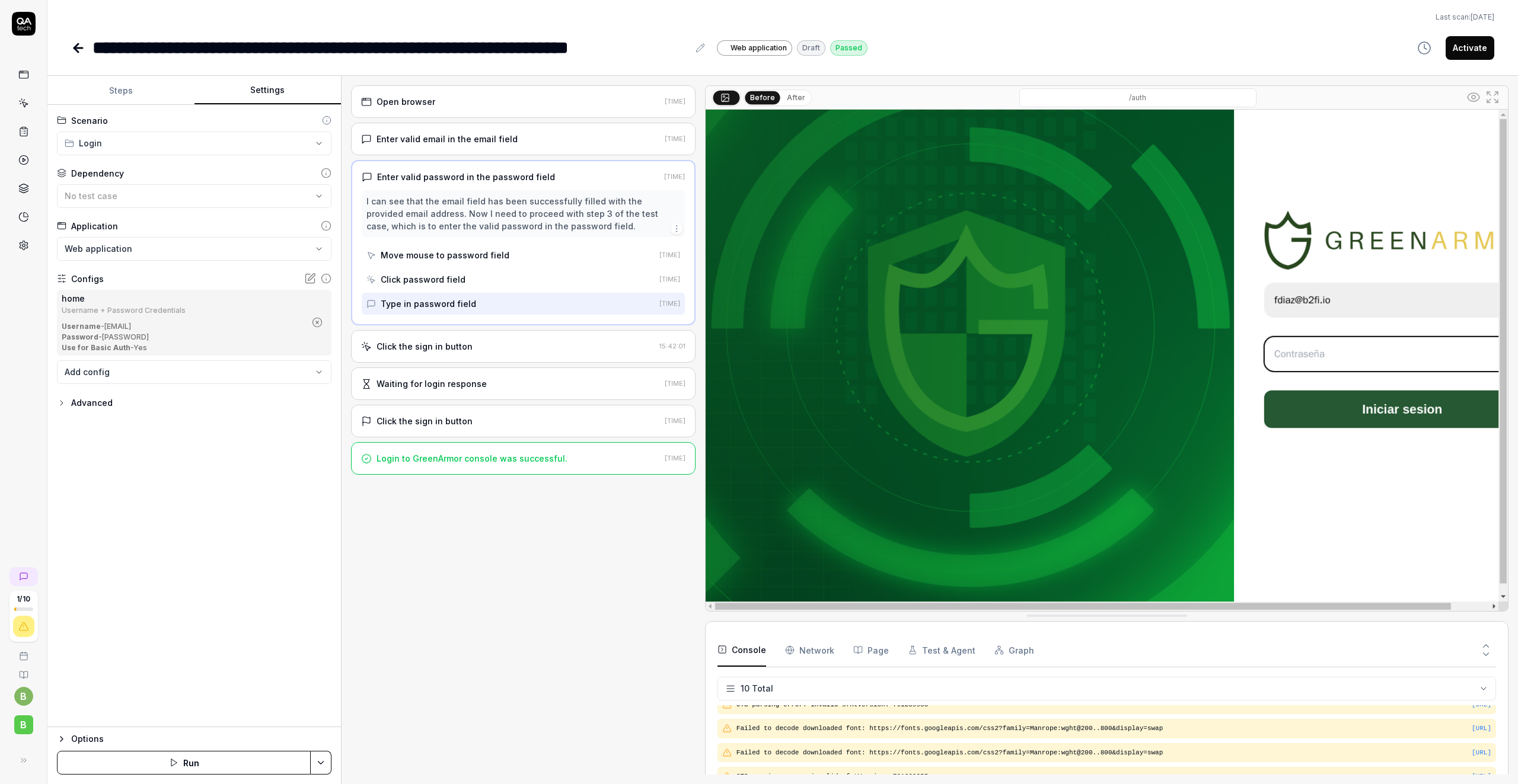 click on "Settings" at bounding box center [268, 91] 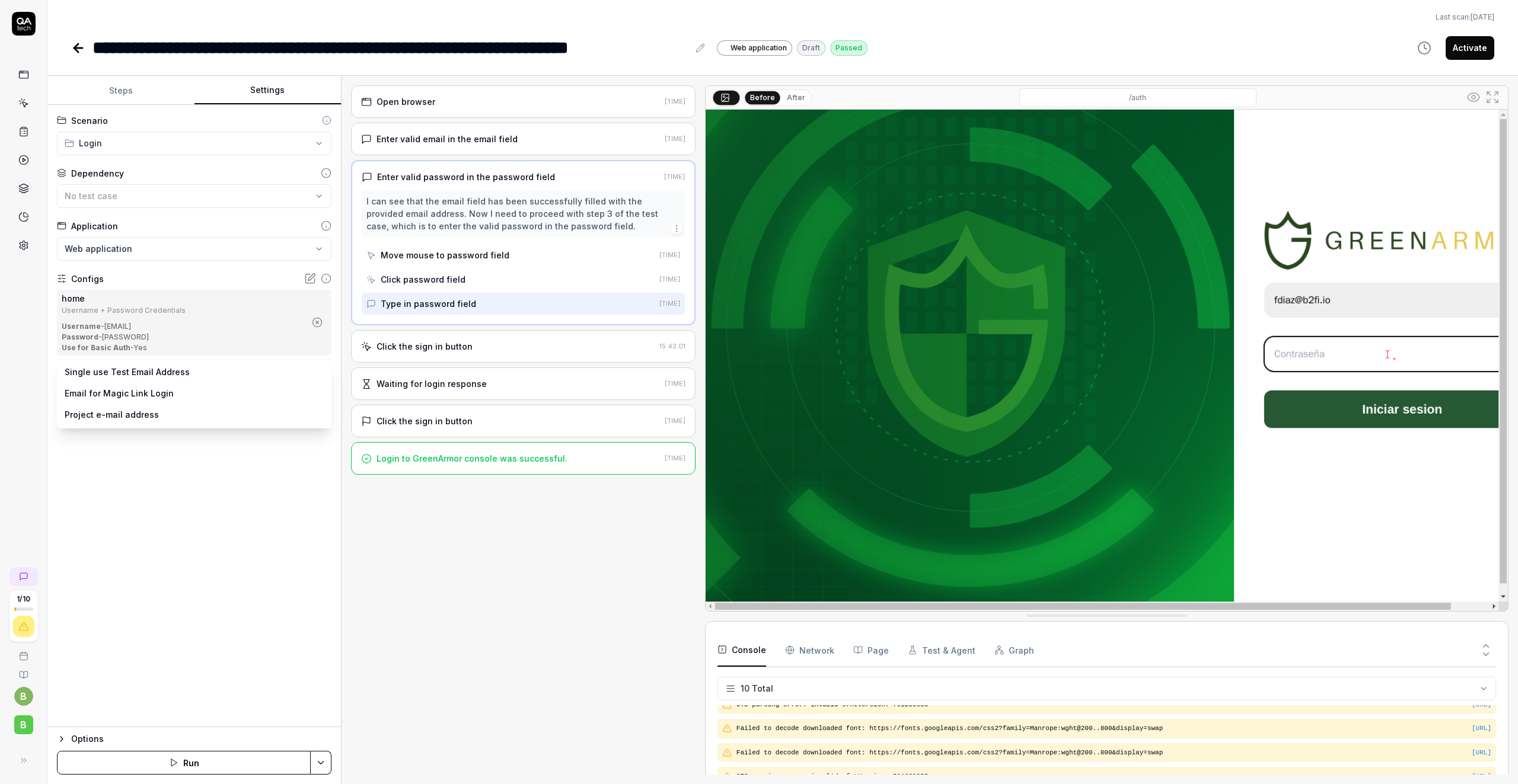 click on "**********" at bounding box center (759, 392) 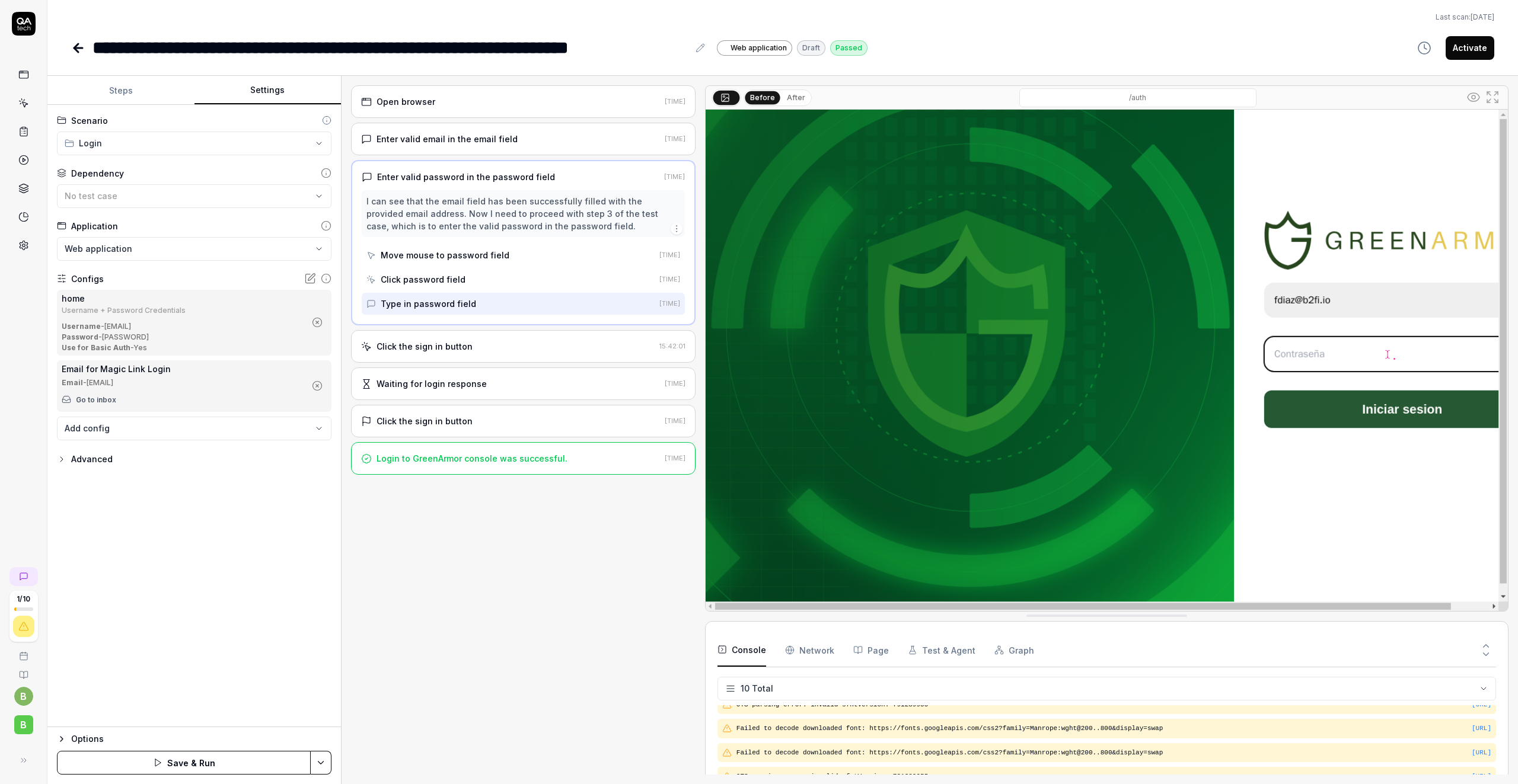 click on "**********" at bounding box center [759, 392] 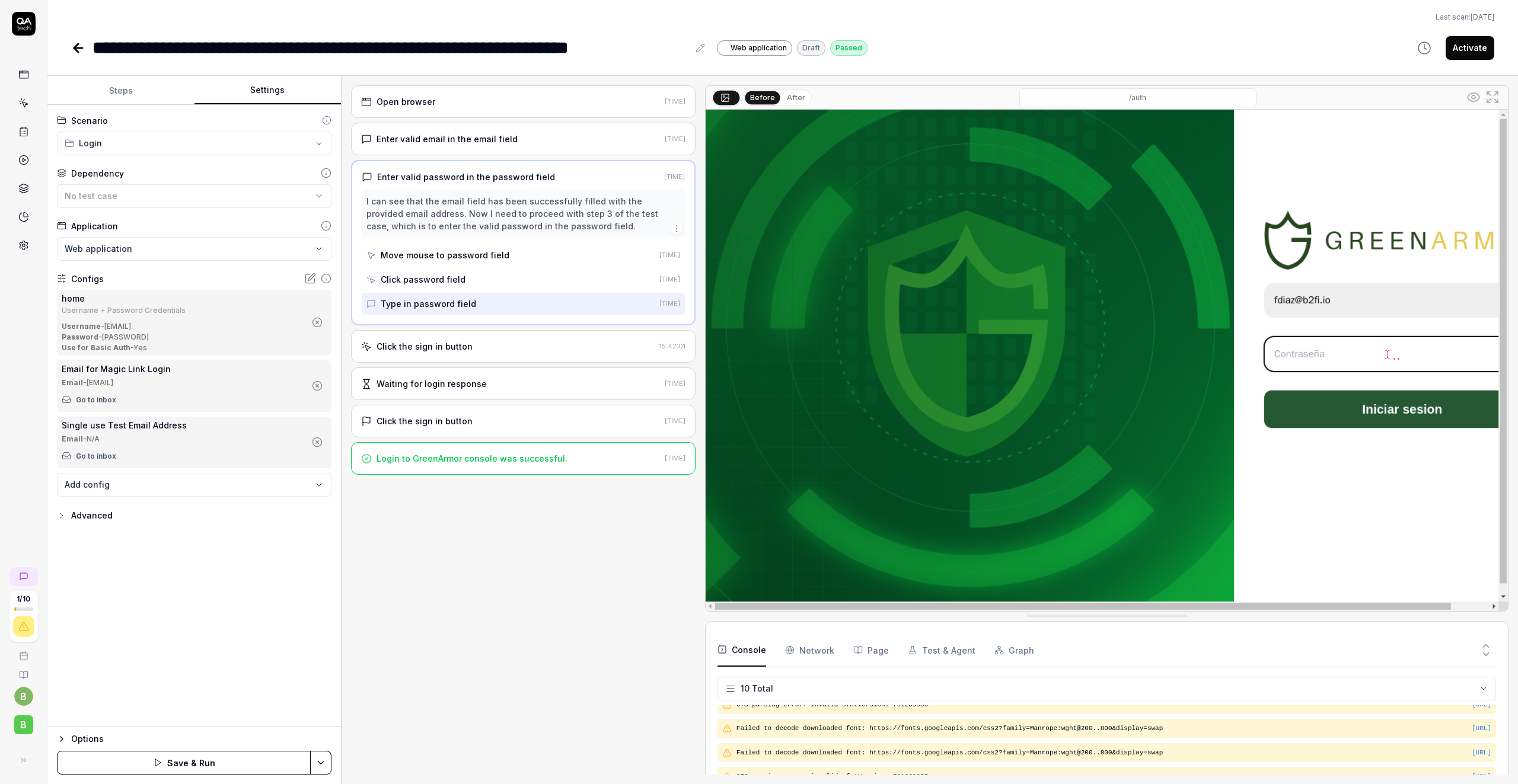 click 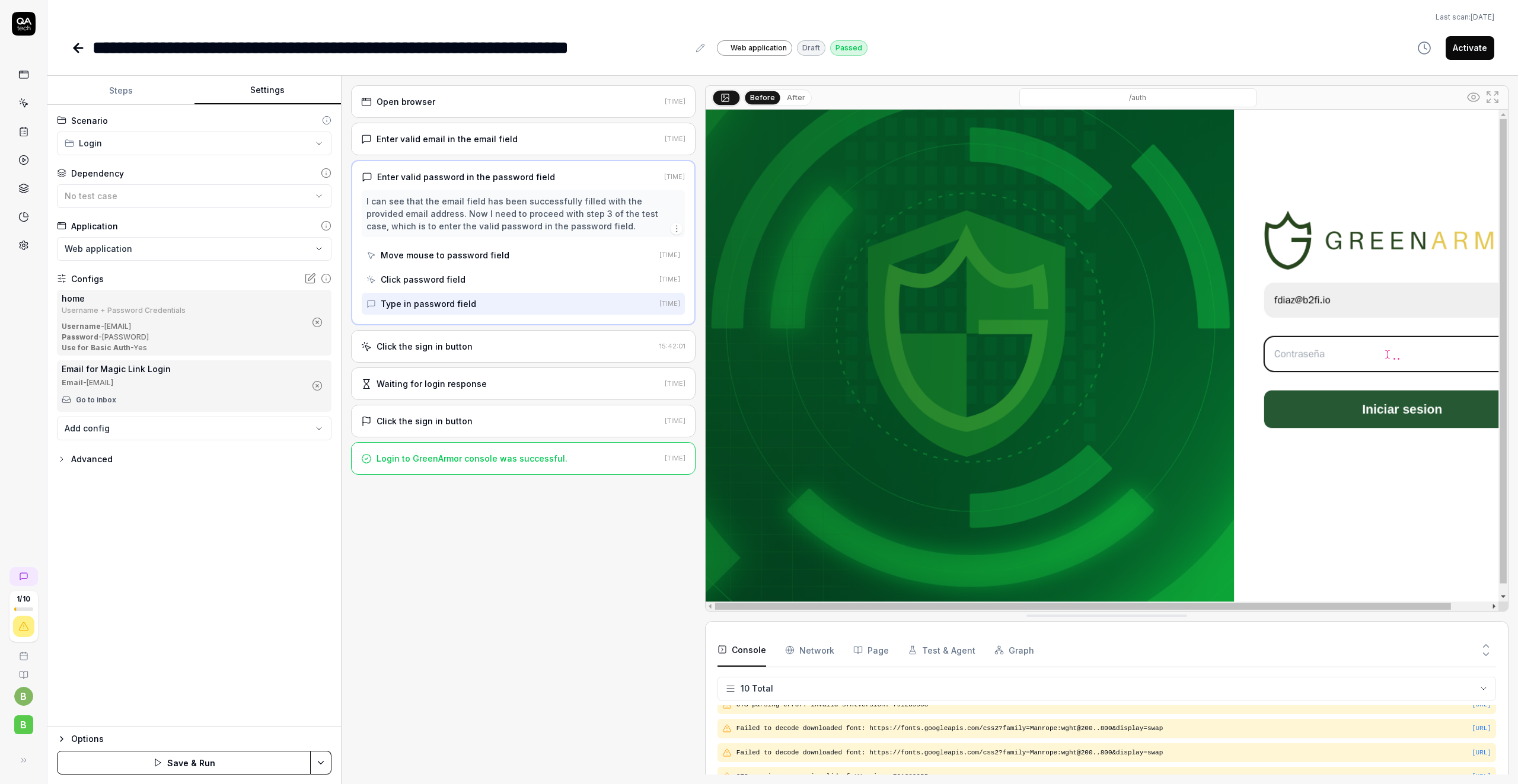 click 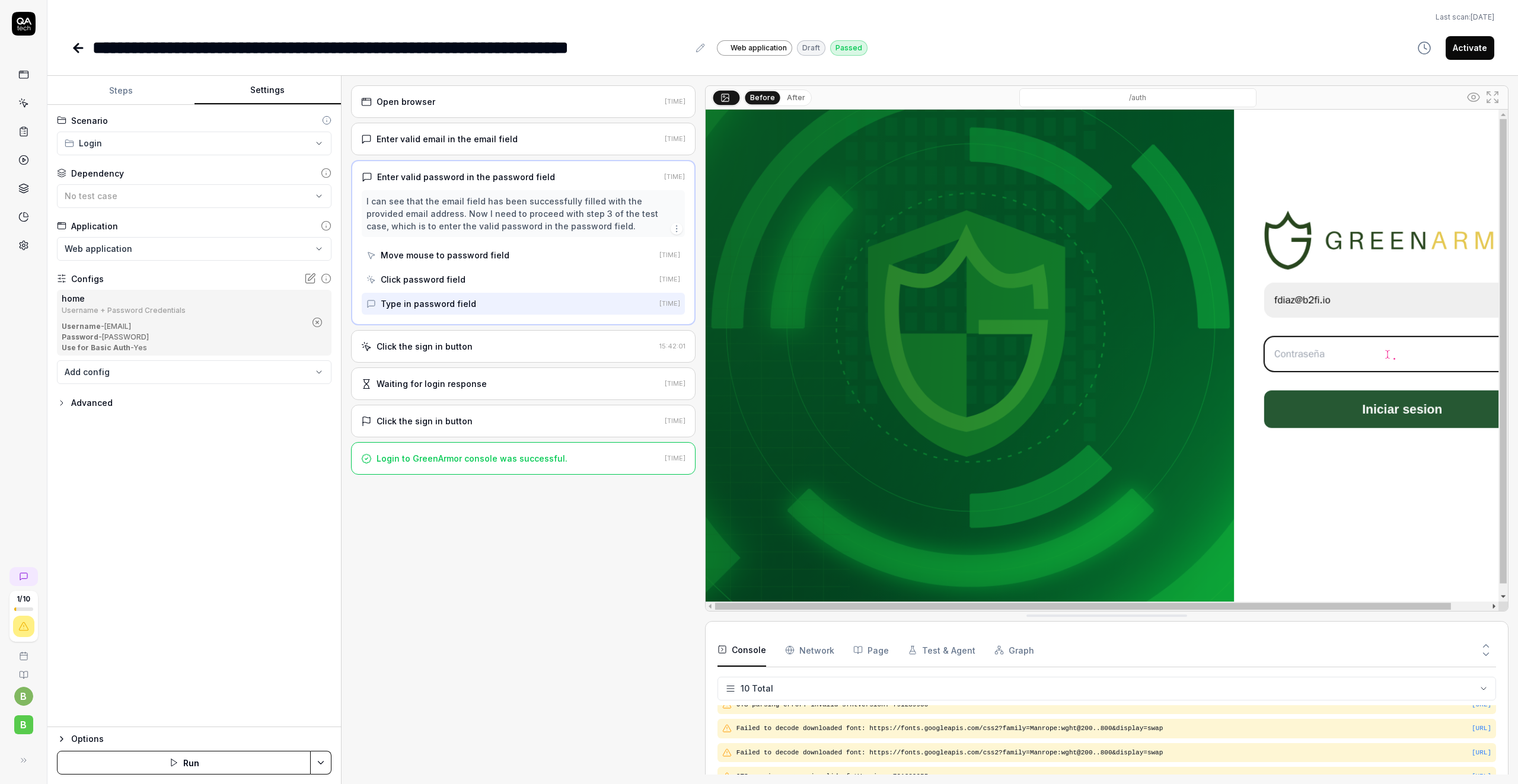click on "Advanced" at bounding box center (92, 403) 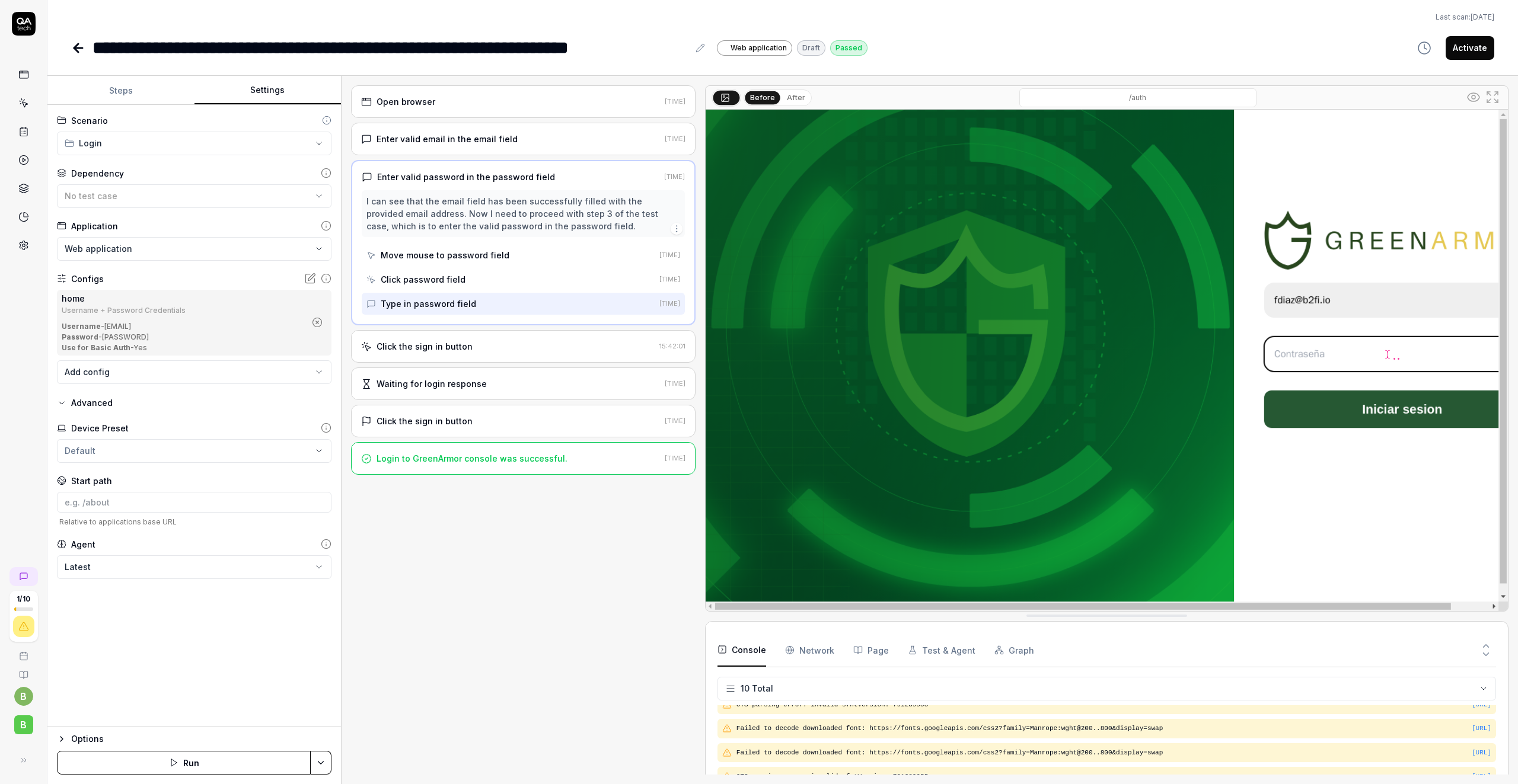 click on "Advanced" at bounding box center (92, 403) 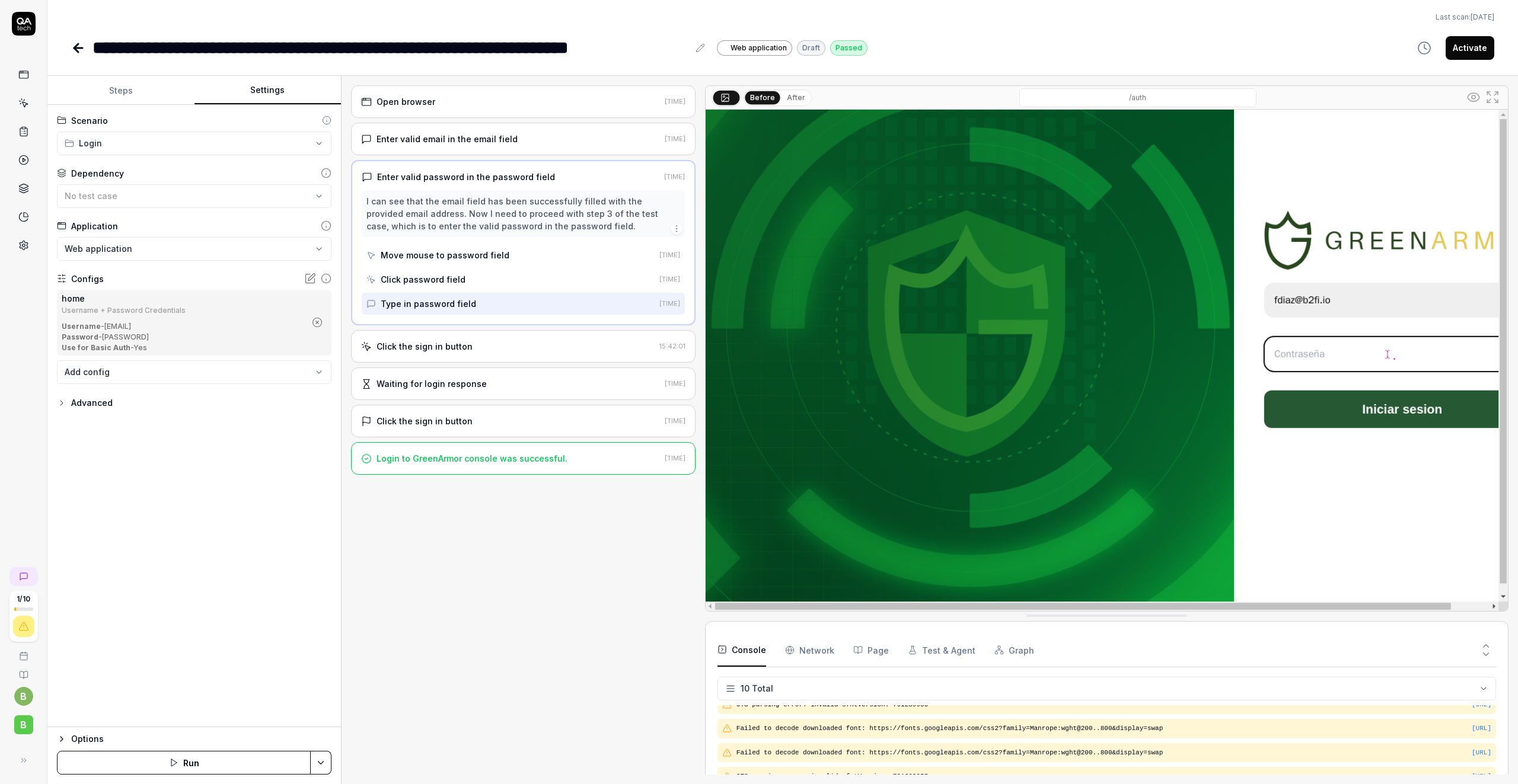 click on "**********" at bounding box center [783, 30] 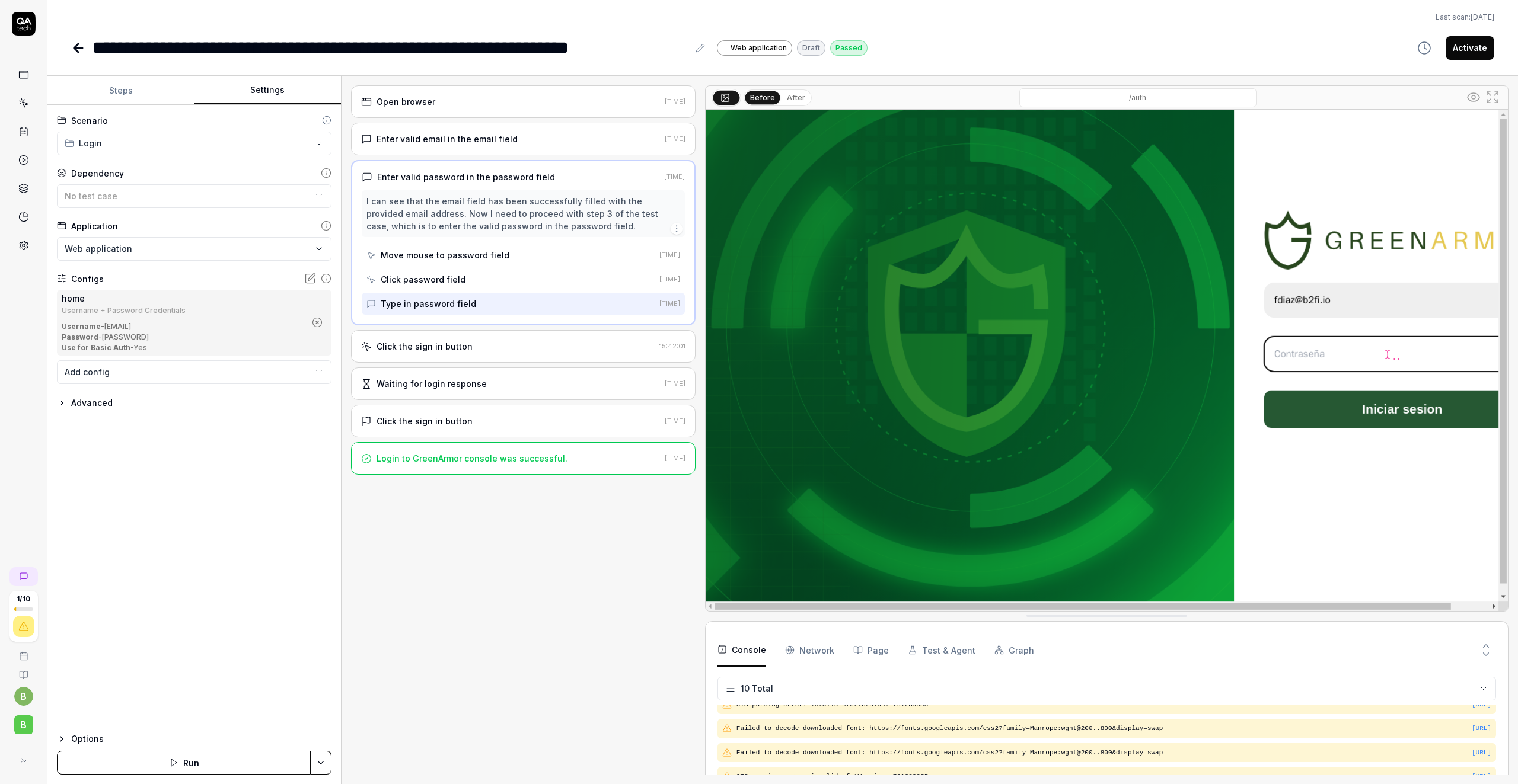 click 